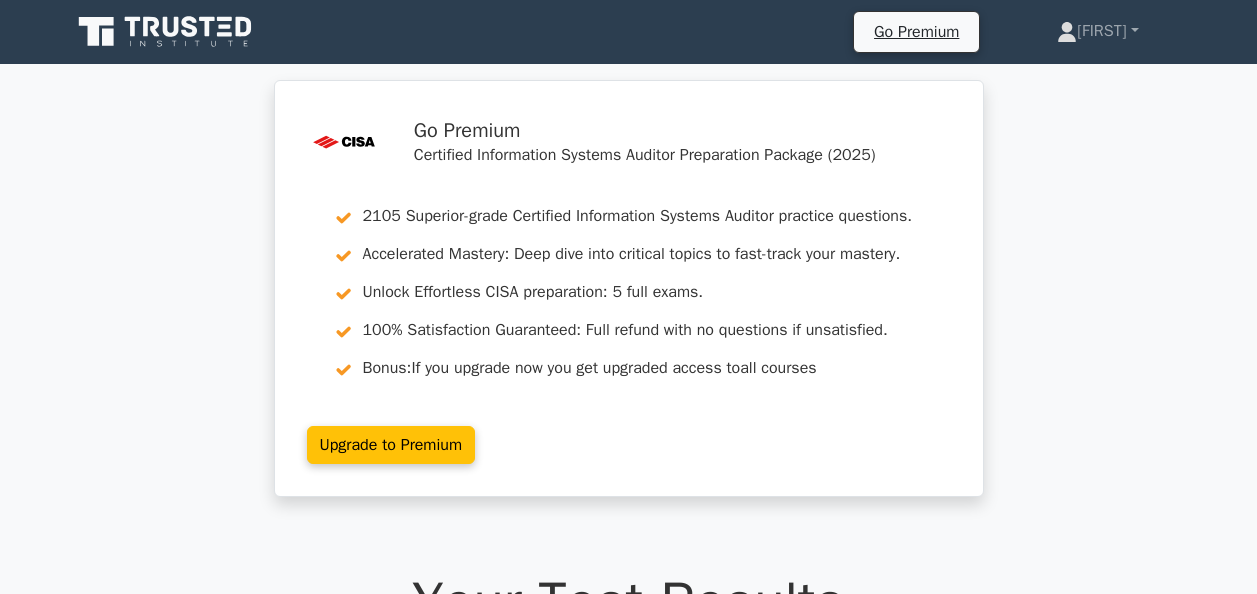 scroll, scrollTop: 2064, scrollLeft: 0, axis: vertical 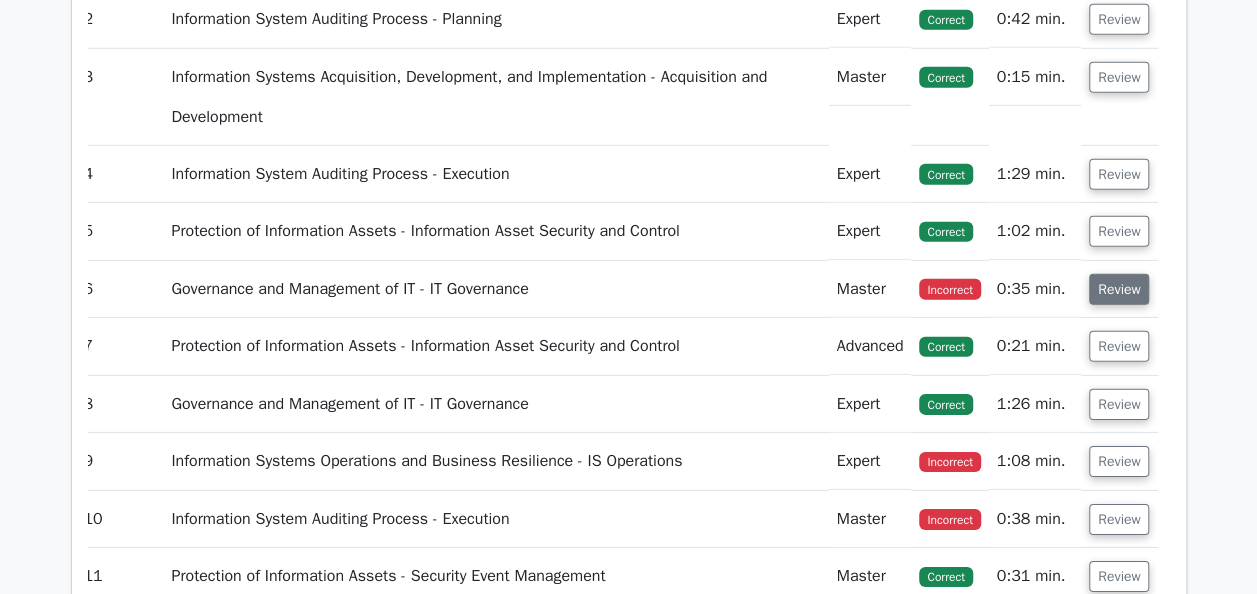 click on "Review" at bounding box center [1119, 289] 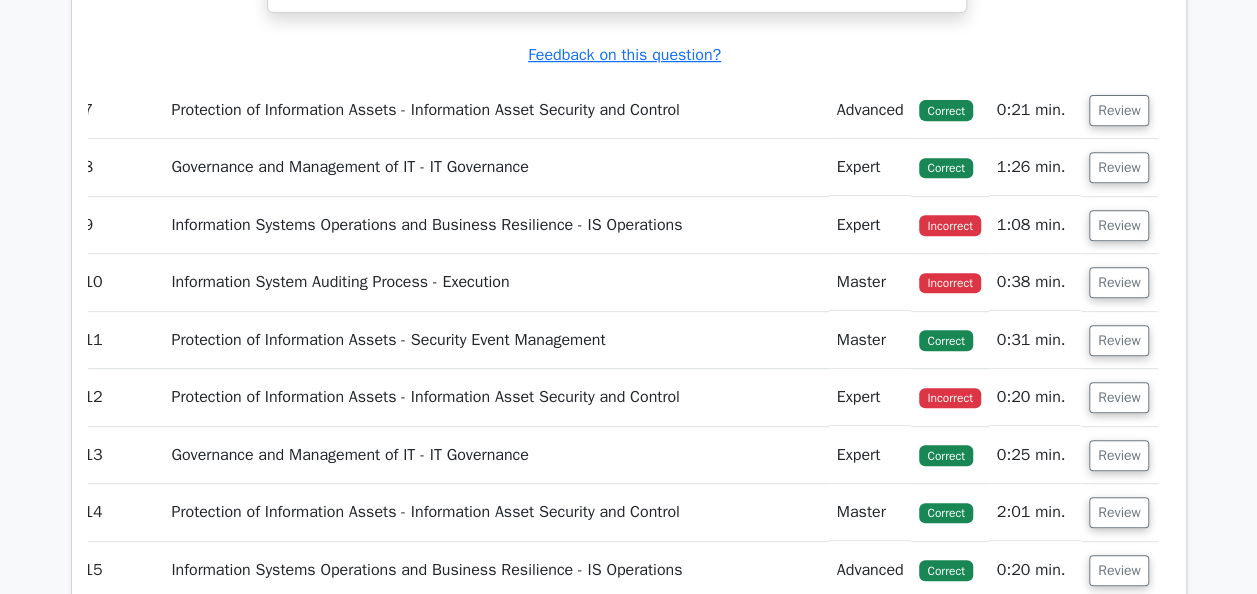 scroll, scrollTop: 4124, scrollLeft: 0, axis: vertical 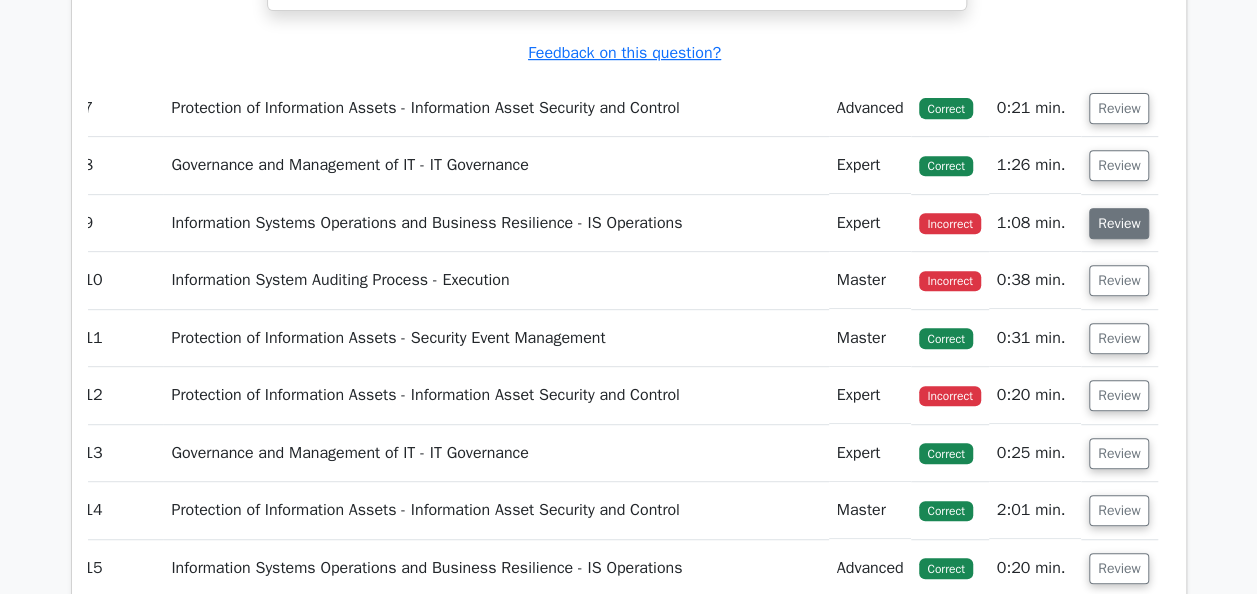 click on "Review" at bounding box center (1119, 223) 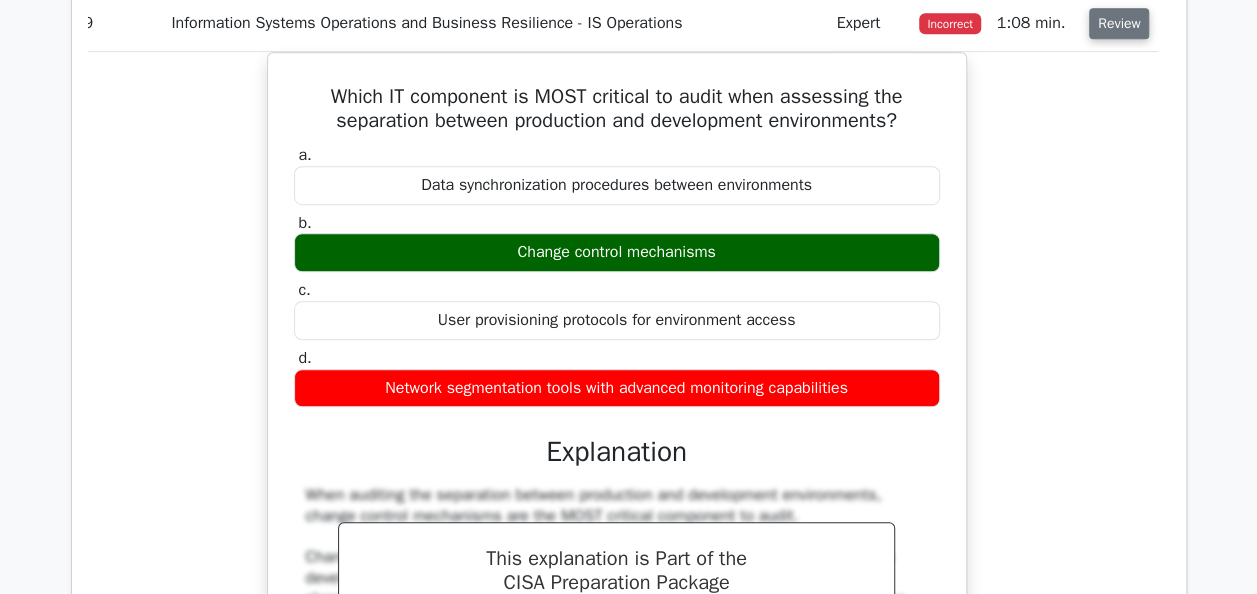 scroll, scrollTop: 4304, scrollLeft: 0, axis: vertical 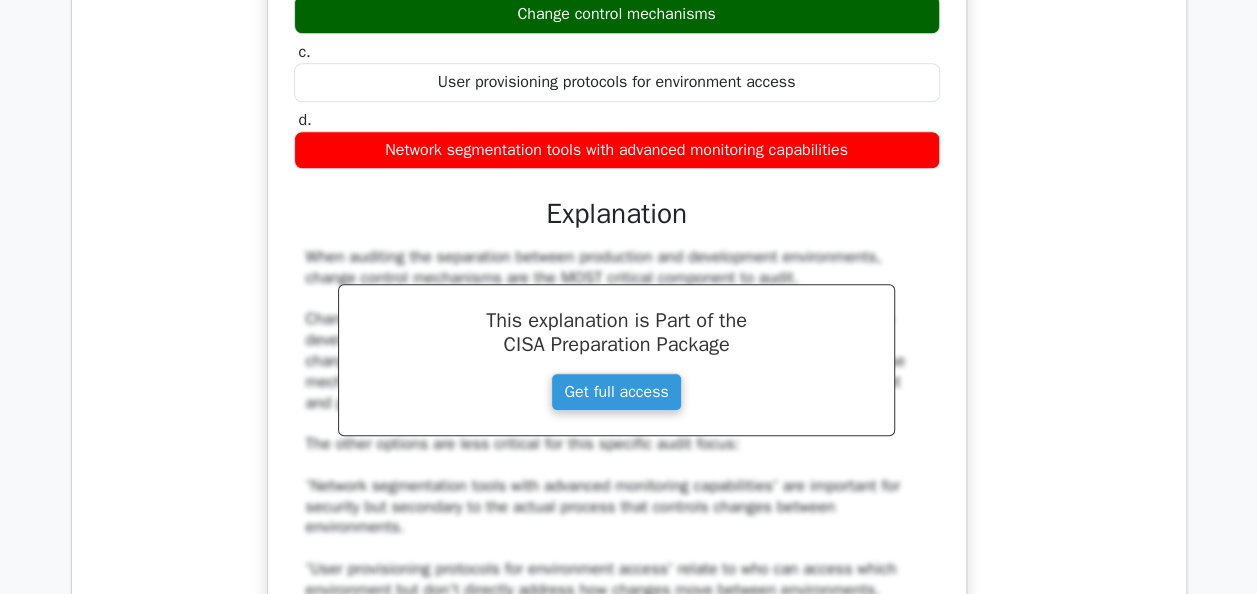 click on "Which IT component is MOST critical to audit when assessing the separation between production and development environments?
a.
Data synchronization procedures between environments
b.
c." at bounding box center [617, 302] 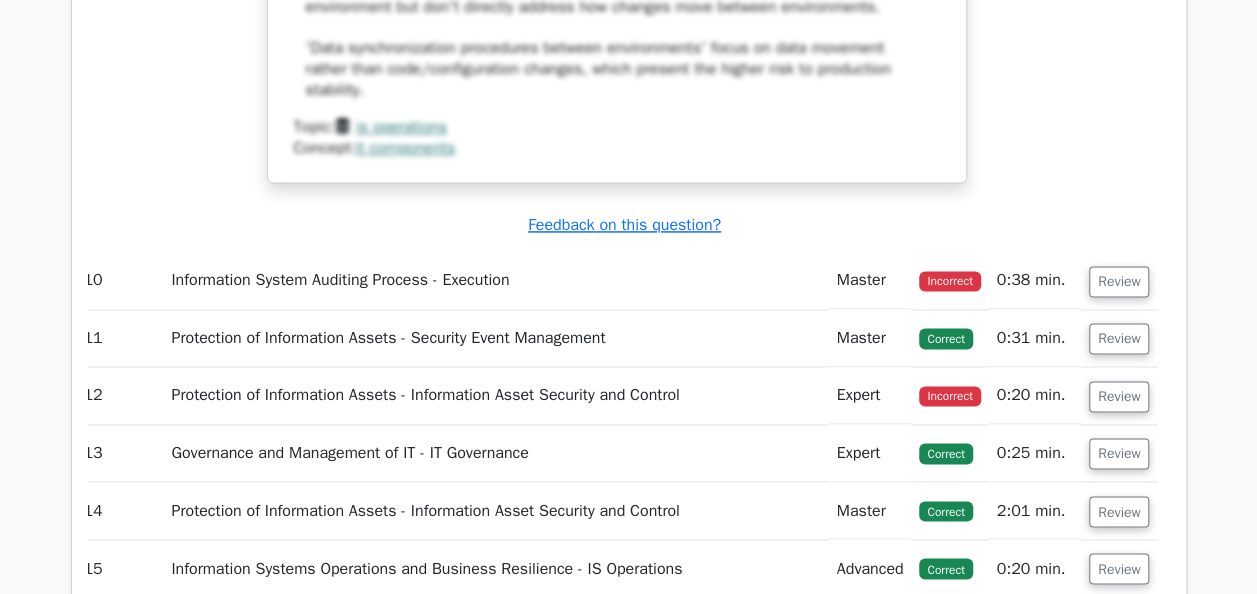 scroll, scrollTop: 5152, scrollLeft: 0, axis: vertical 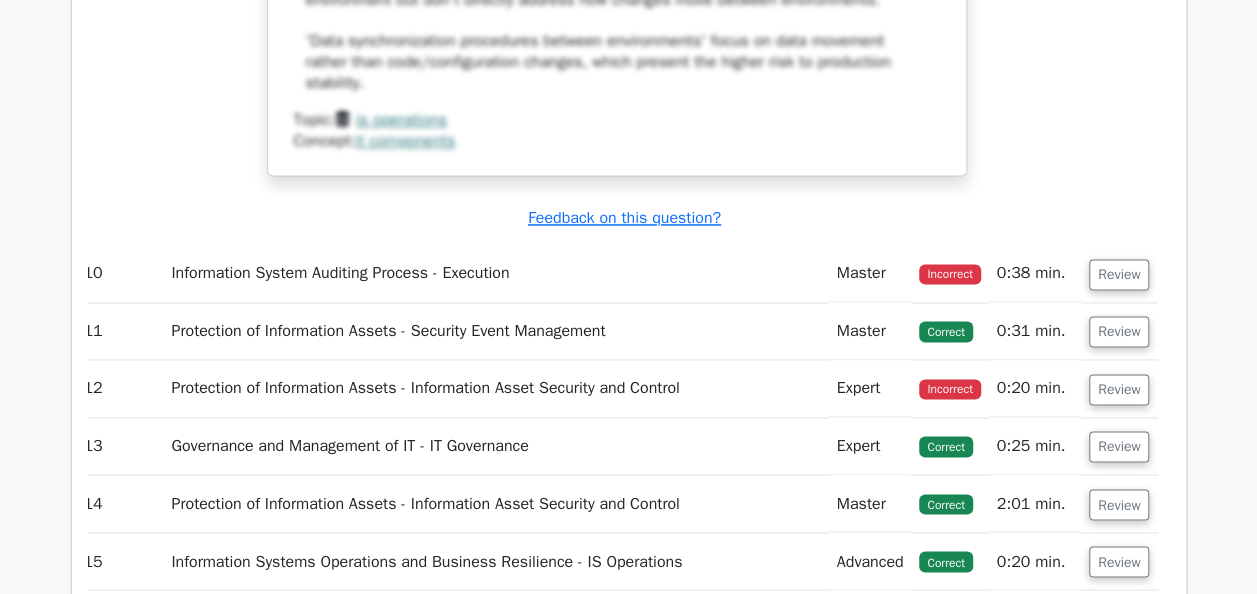 click on "Review" at bounding box center [1119, 273] 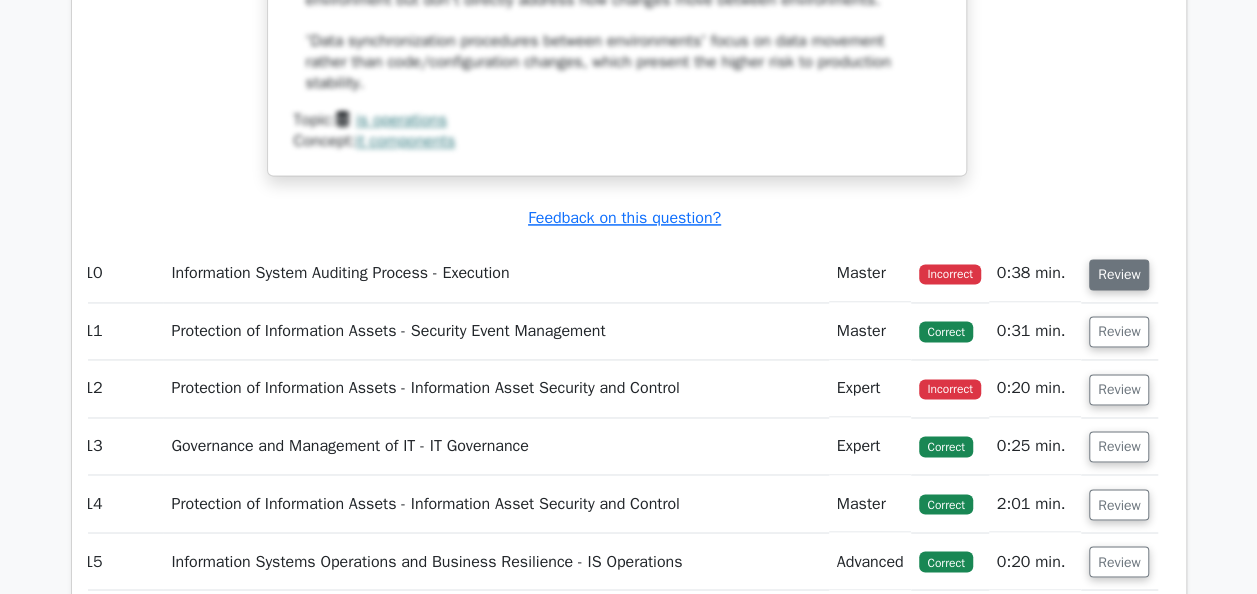 click on "Review" at bounding box center (1119, 274) 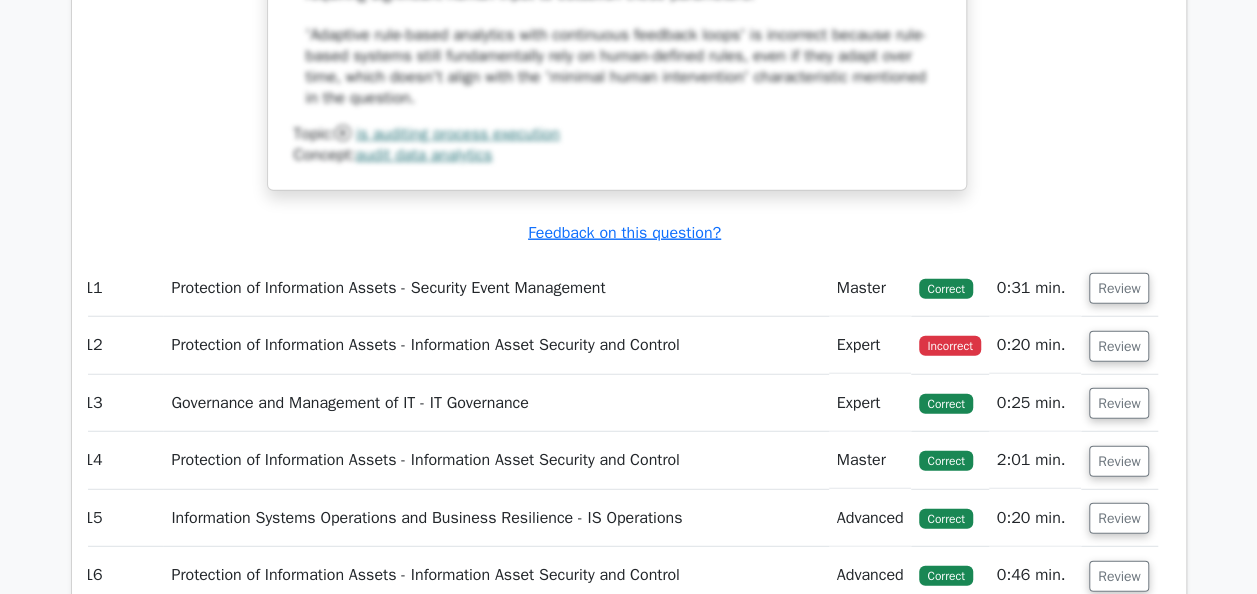 scroll, scrollTop: 6247, scrollLeft: 0, axis: vertical 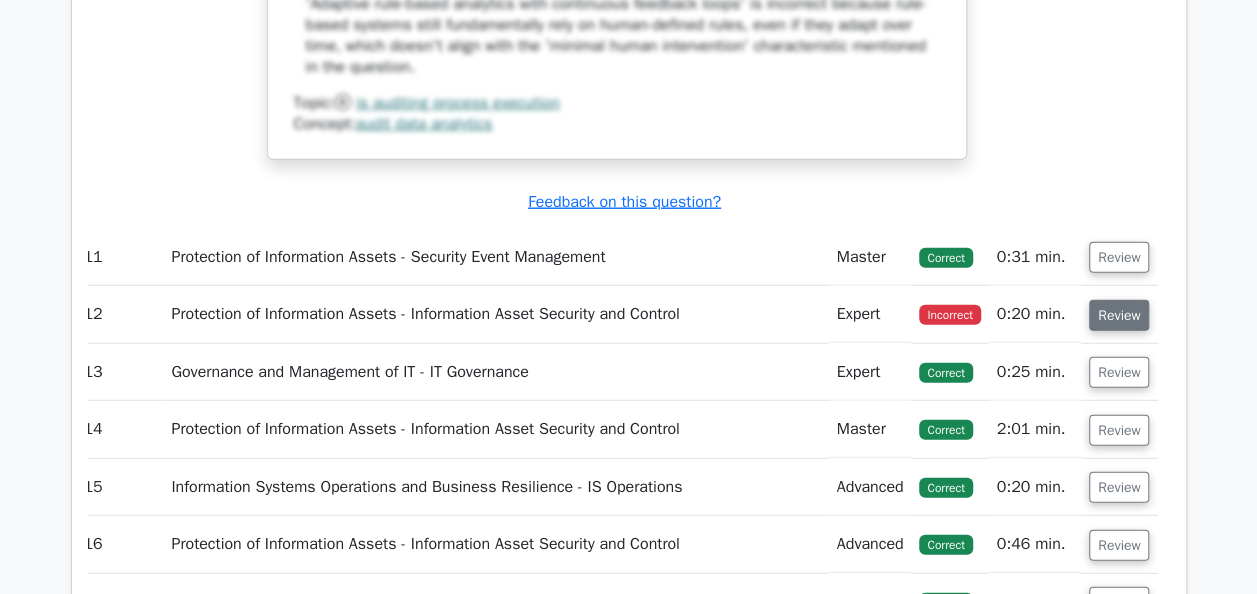 click on "Review" at bounding box center [1119, 315] 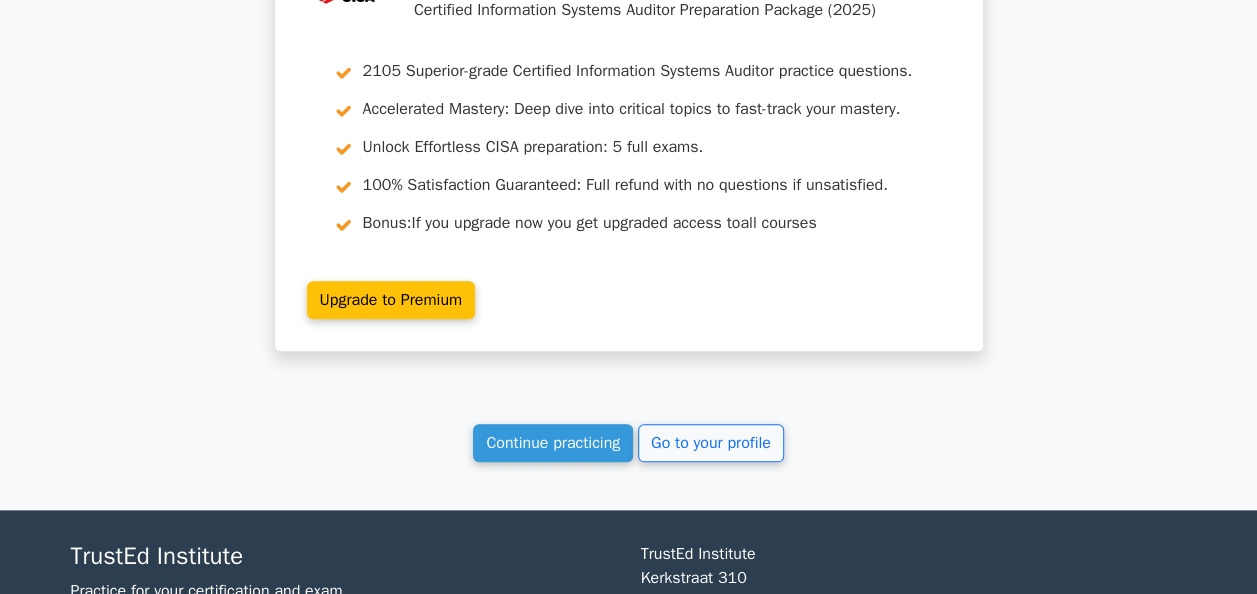 scroll, scrollTop: 8363, scrollLeft: 0, axis: vertical 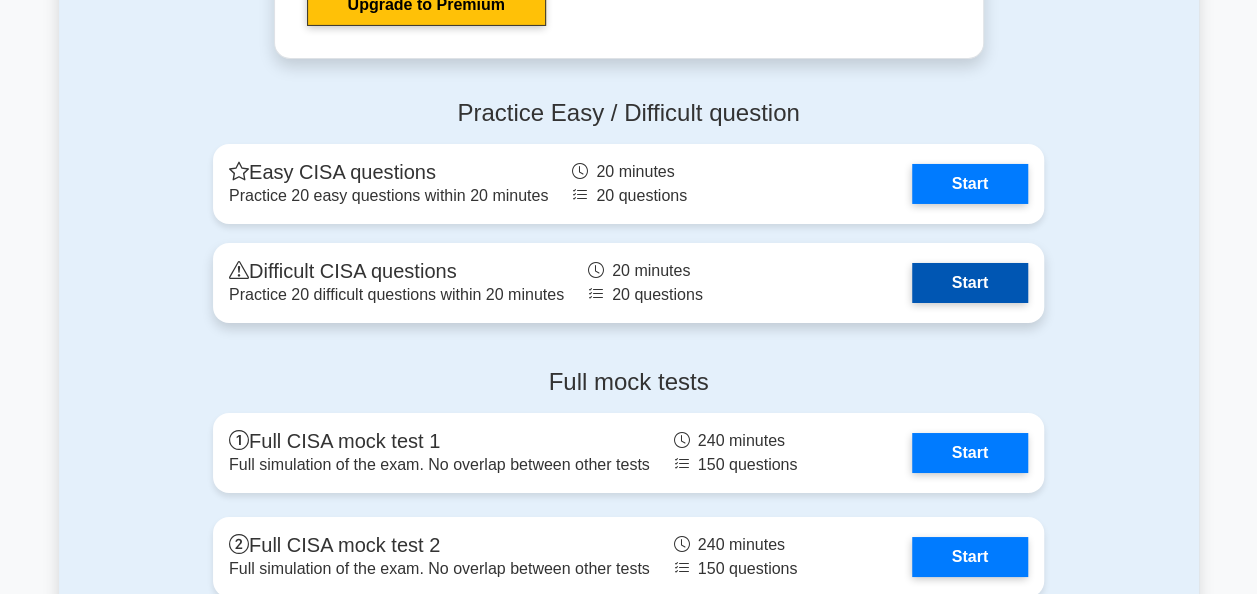click on "Start" at bounding box center (970, 283) 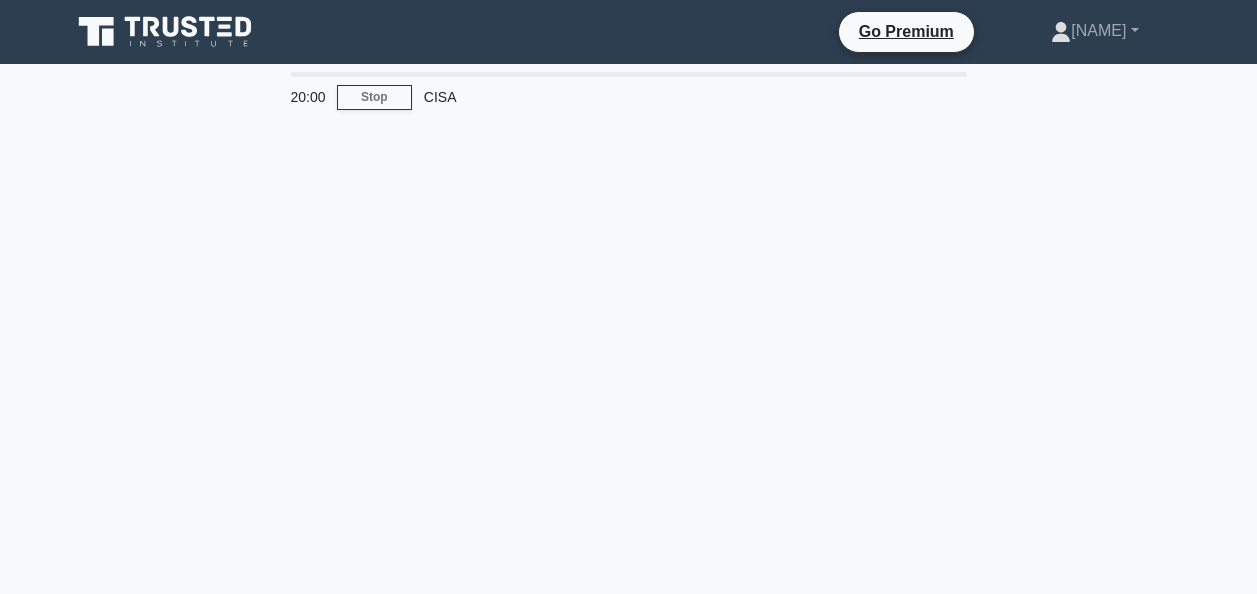 scroll, scrollTop: 0, scrollLeft: 0, axis: both 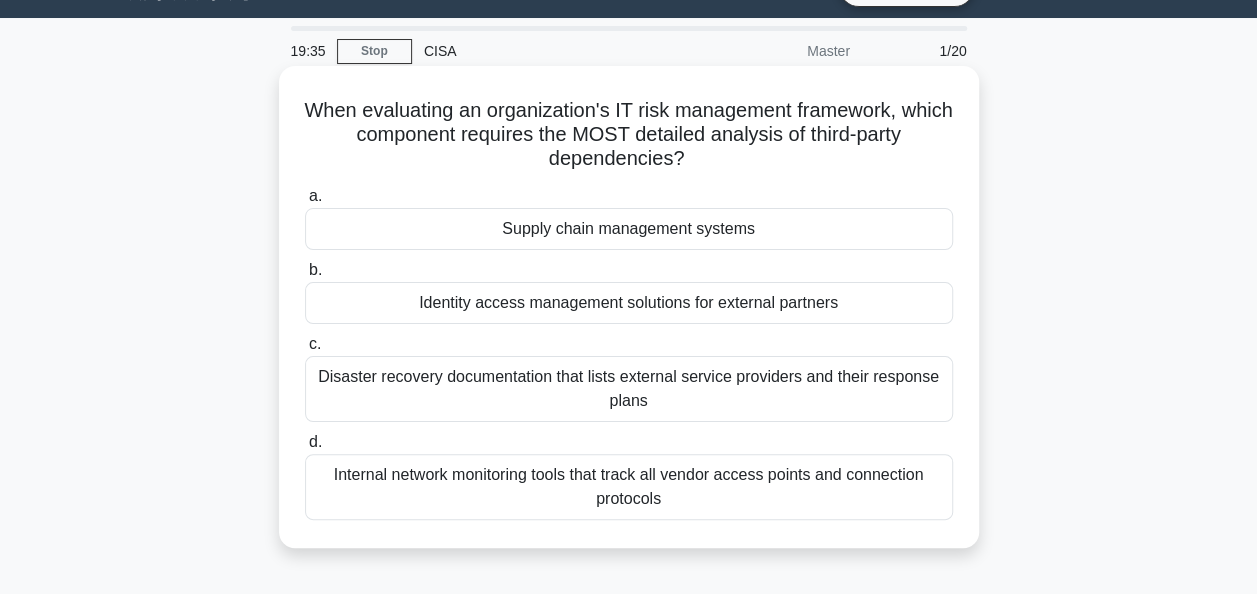 click on "Disaster recovery documentation that lists external service providers and their response plans" at bounding box center [629, 389] 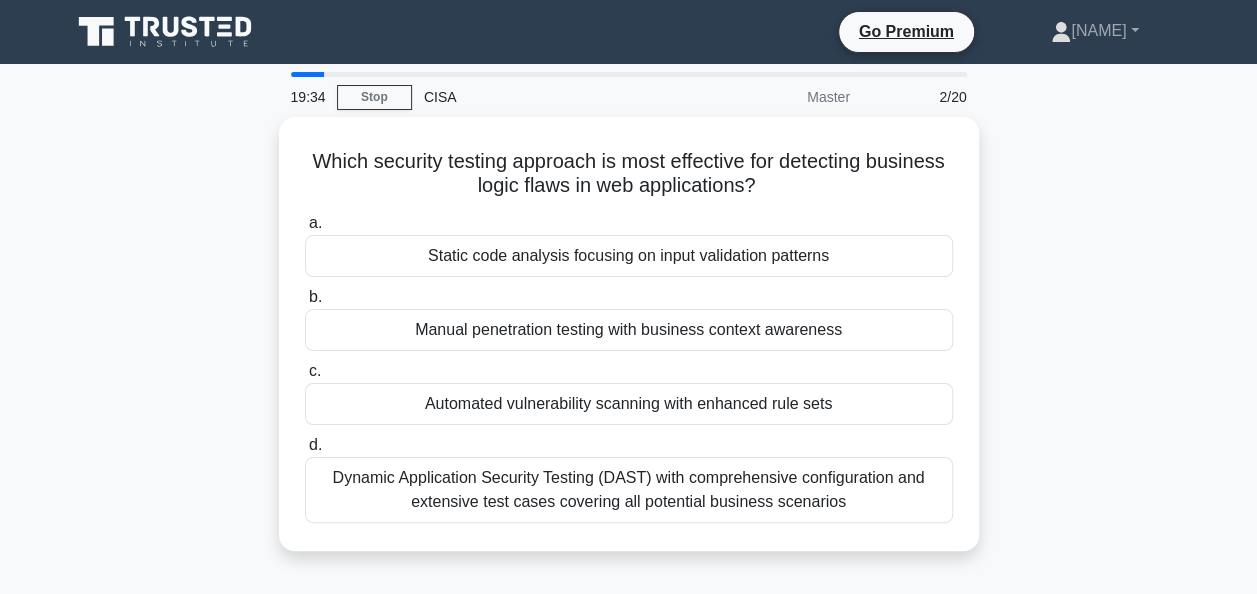 scroll, scrollTop: 72, scrollLeft: 0, axis: vertical 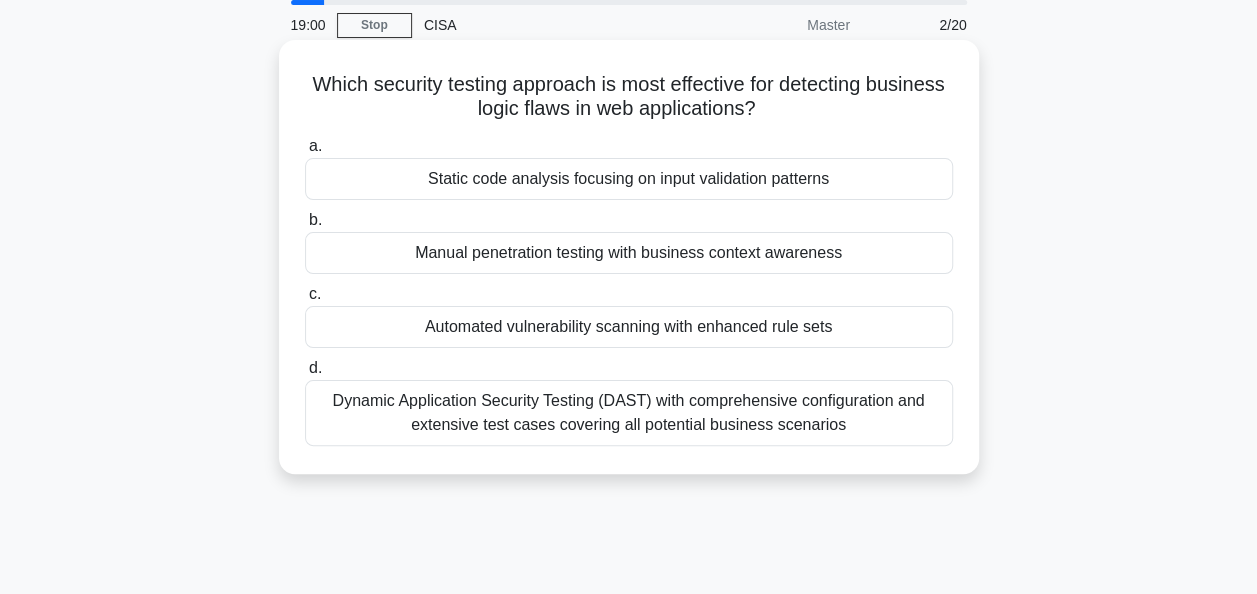 click on "Dynamic Application Security Testing (DAST) with comprehensive configuration and extensive test cases covering all potential business scenarios" at bounding box center [629, 413] 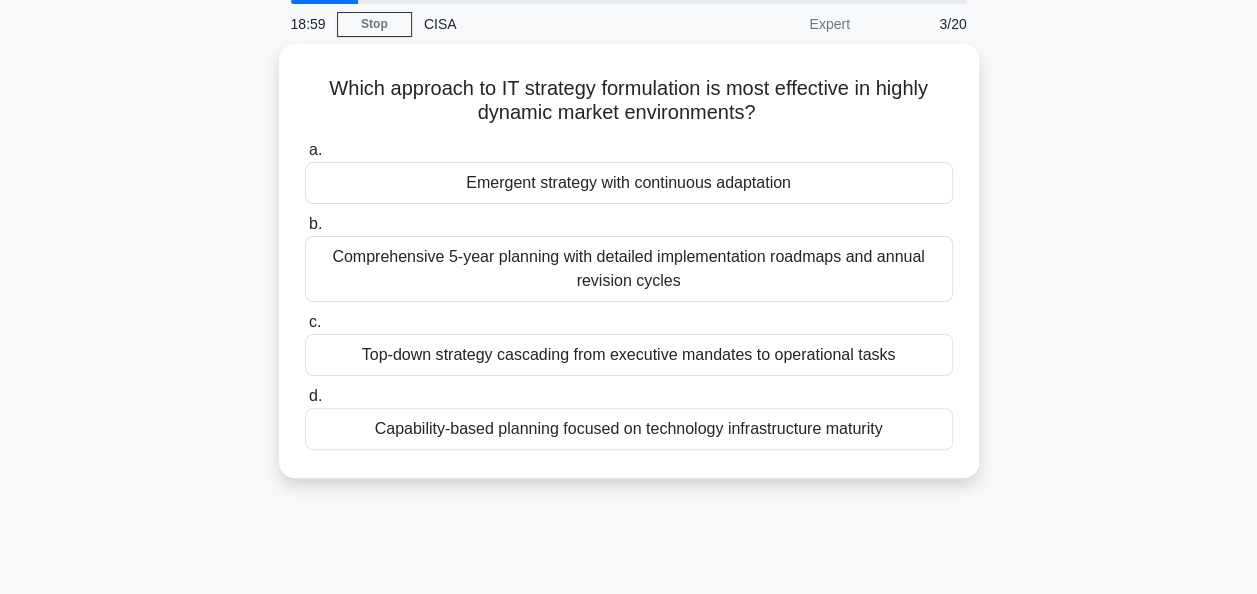 scroll, scrollTop: 76, scrollLeft: 0, axis: vertical 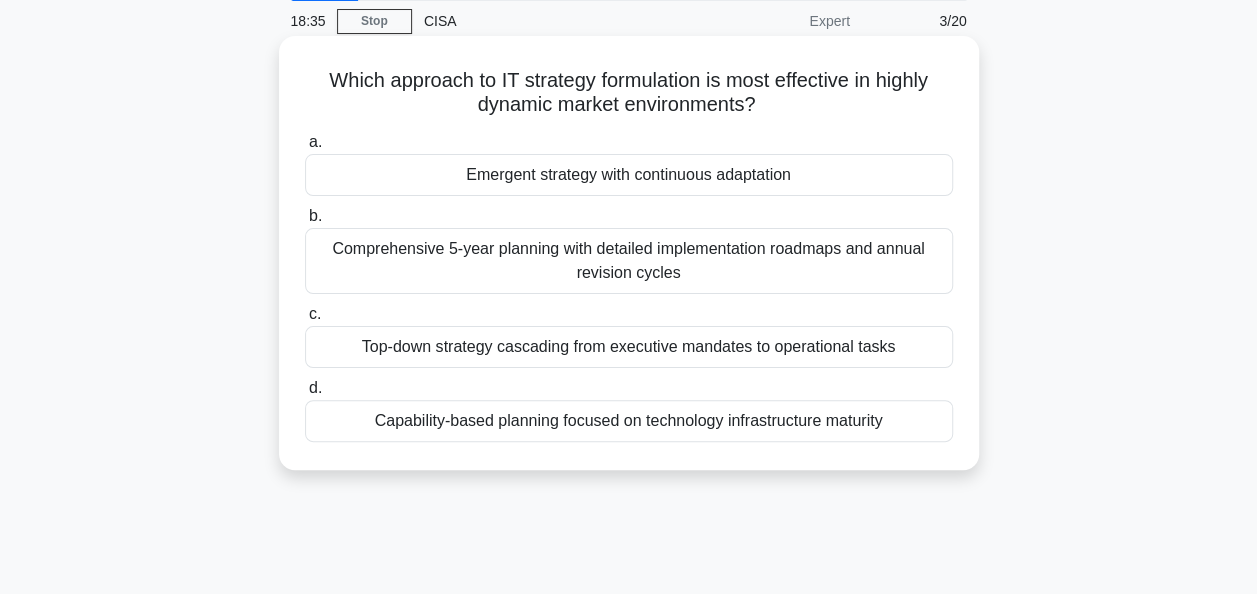 click on "Emergent strategy with continuous adaptation" at bounding box center (629, 175) 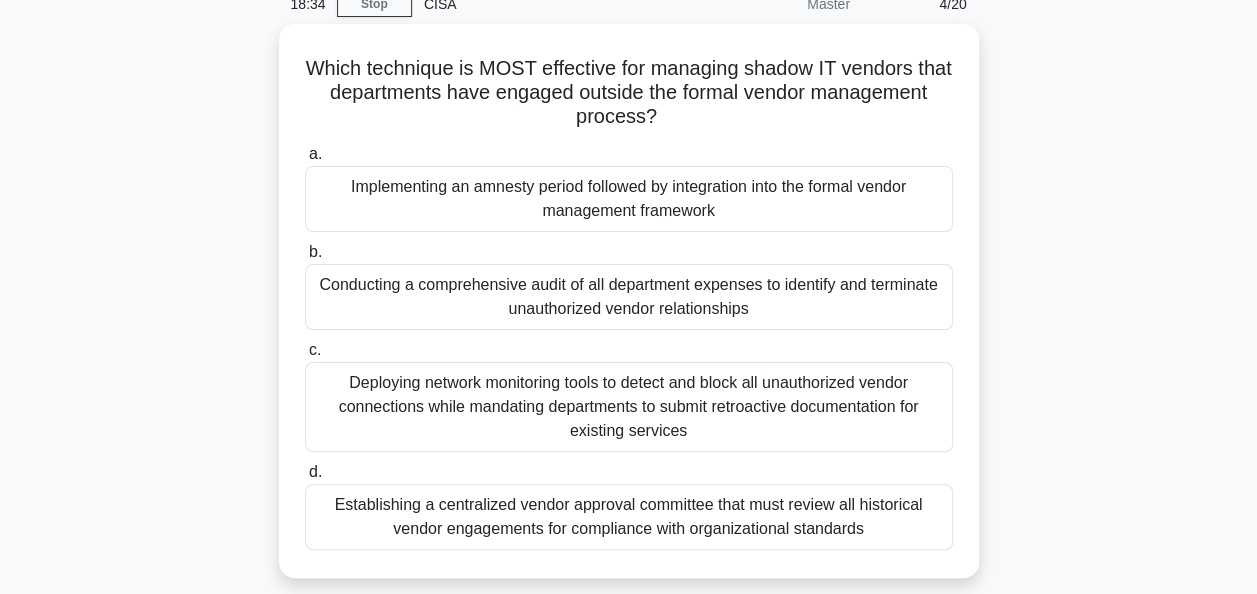scroll, scrollTop: 94, scrollLeft: 0, axis: vertical 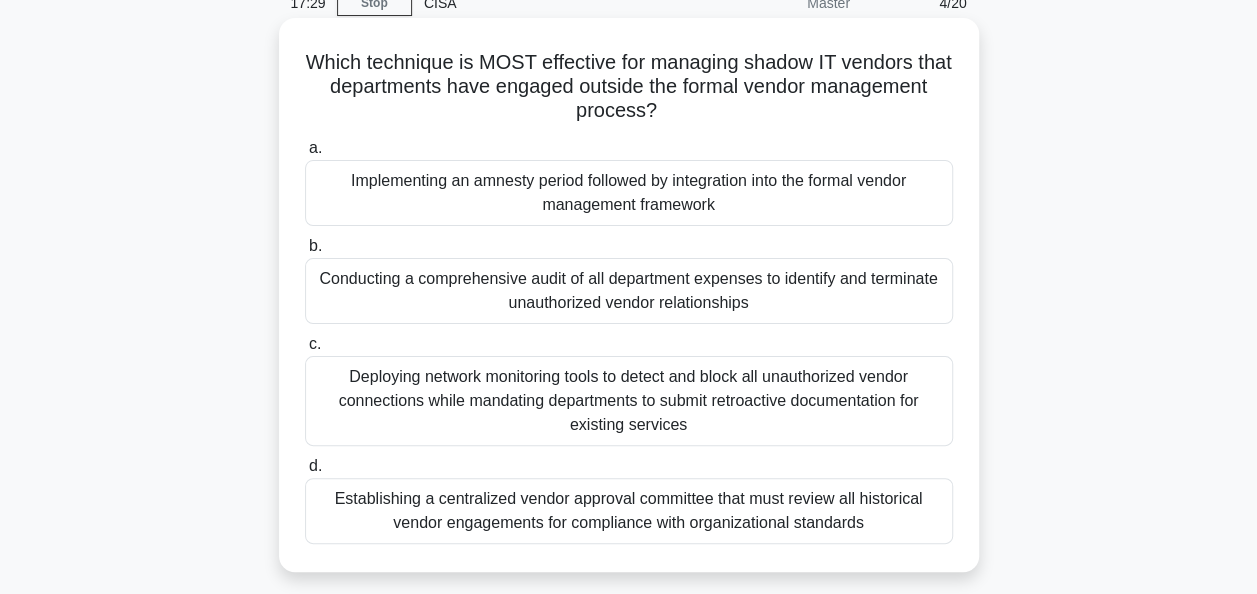 click on "Implementing an amnesty period followed by integration into the formal vendor management framework" at bounding box center (629, 193) 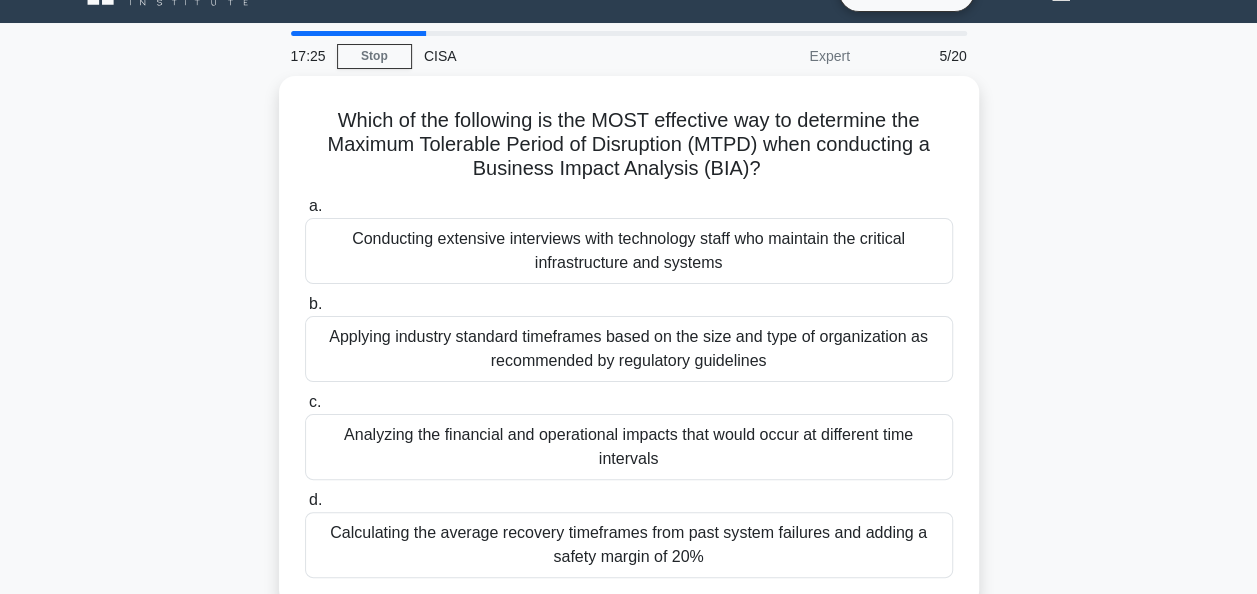 scroll, scrollTop: 56, scrollLeft: 0, axis: vertical 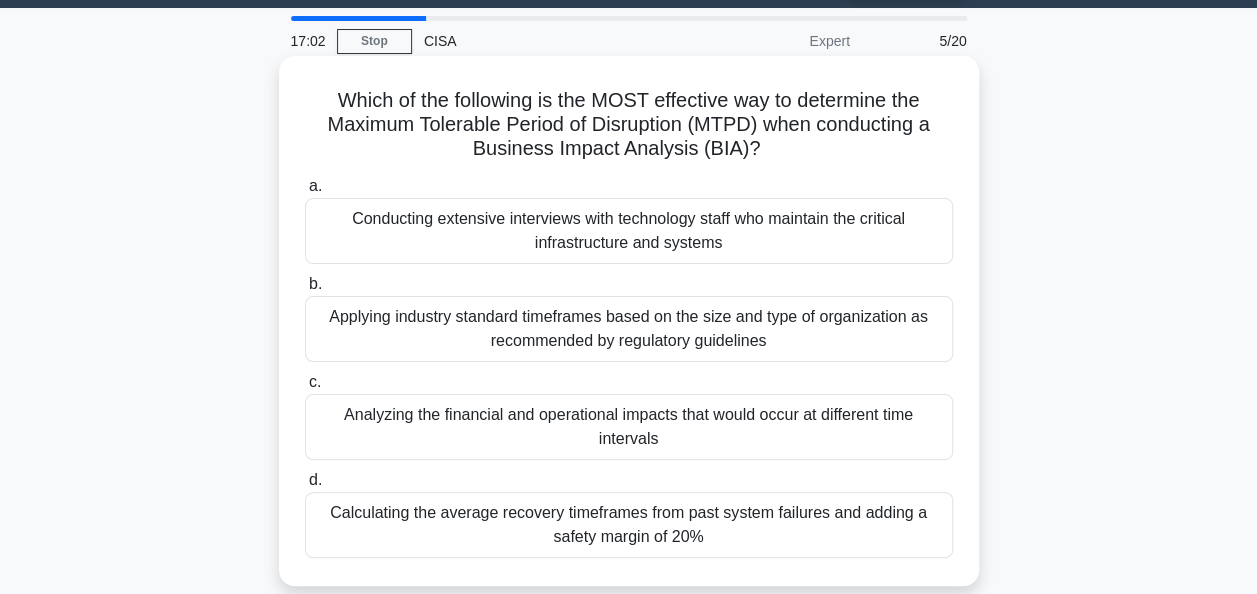click on "Analyzing the financial and operational impacts that would occur at different time intervals" at bounding box center [629, 427] 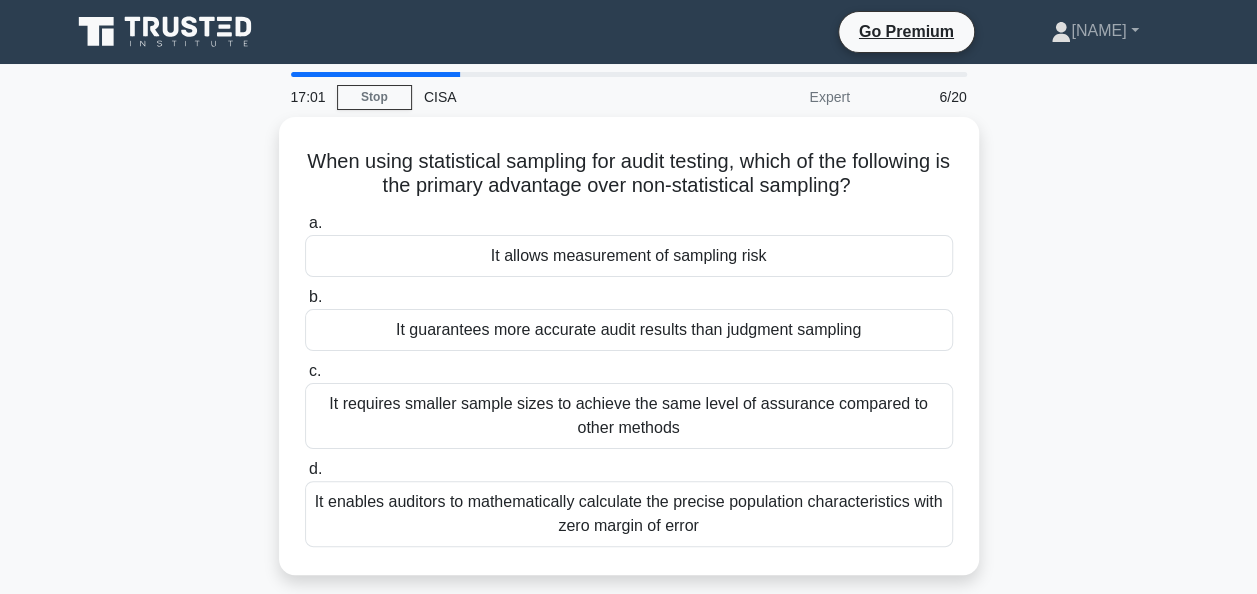 scroll, scrollTop: 126, scrollLeft: 0, axis: vertical 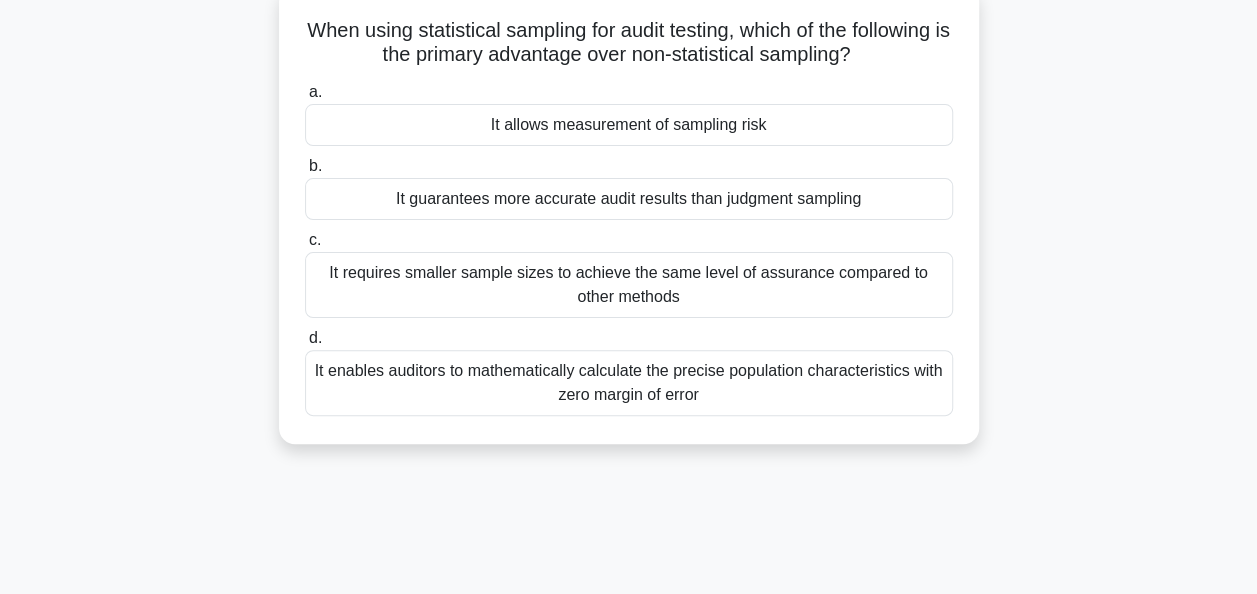 click on "It allows measurement of sampling risk" at bounding box center (629, 125) 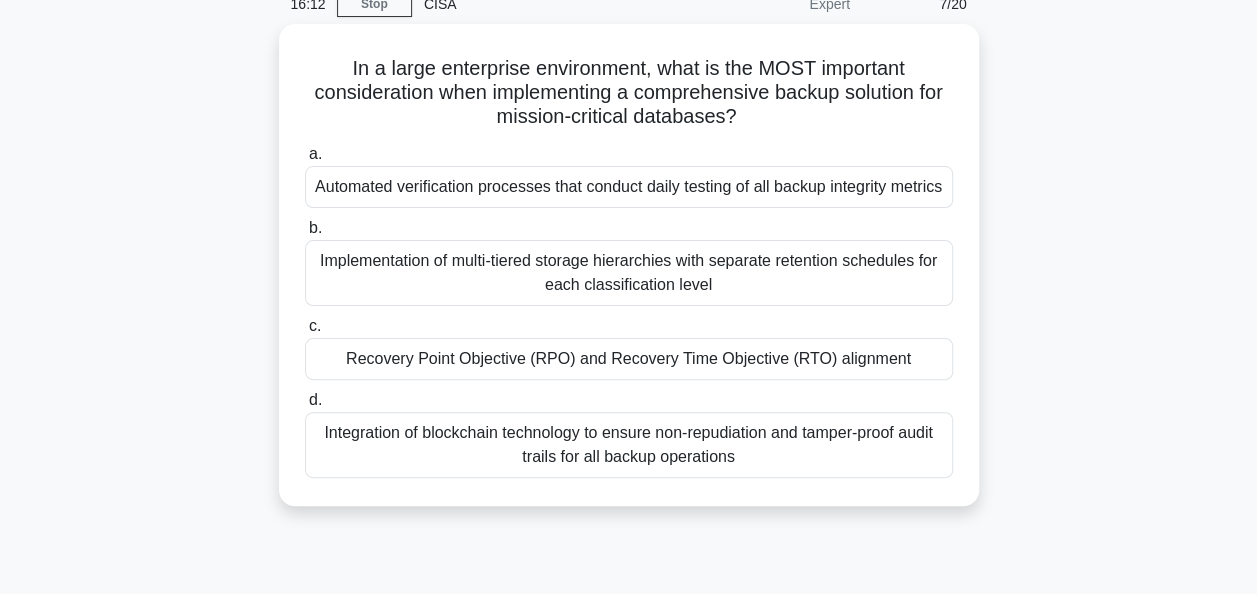 scroll, scrollTop: 94, scrollLeft: 0, axis: vertical 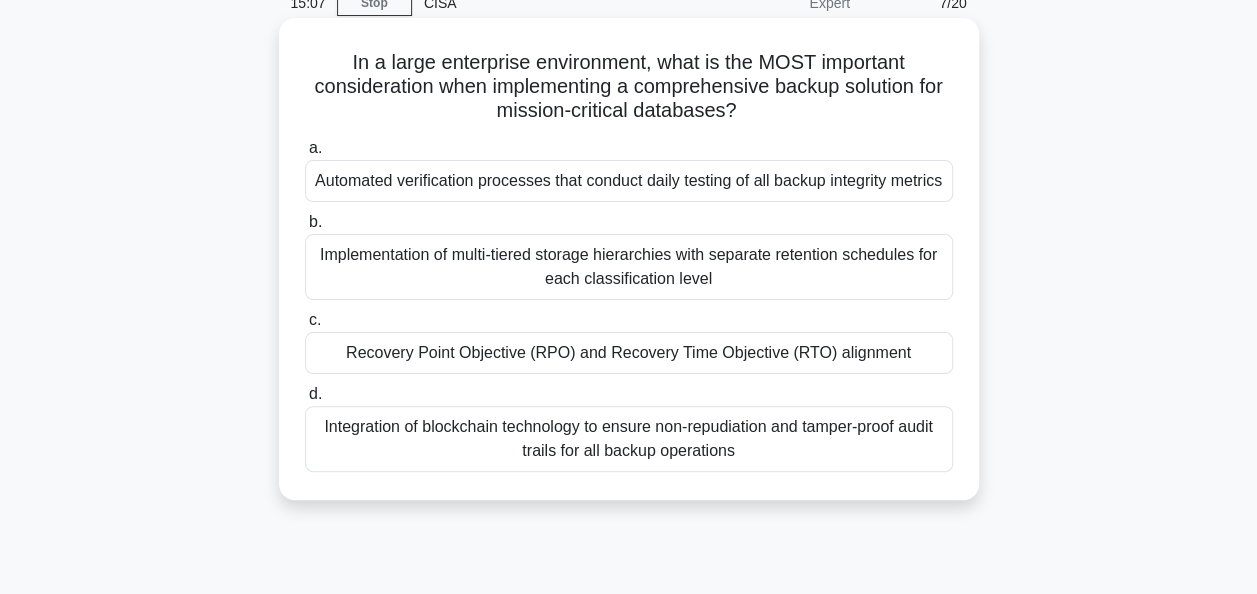 click on "Recovery Point Objective (RPO) and Recovery Time Objective (RTO) alignment" at bounding box center (629, 353) 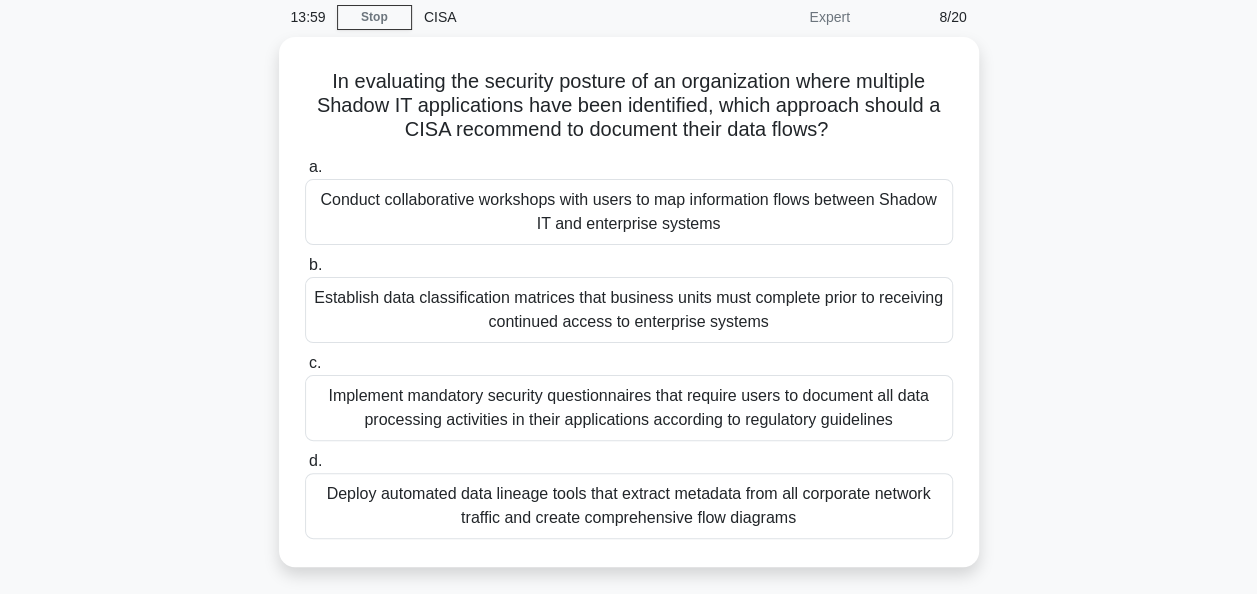 scroll, scrollTop: 79, scrollLeft: 0, axis: vertical 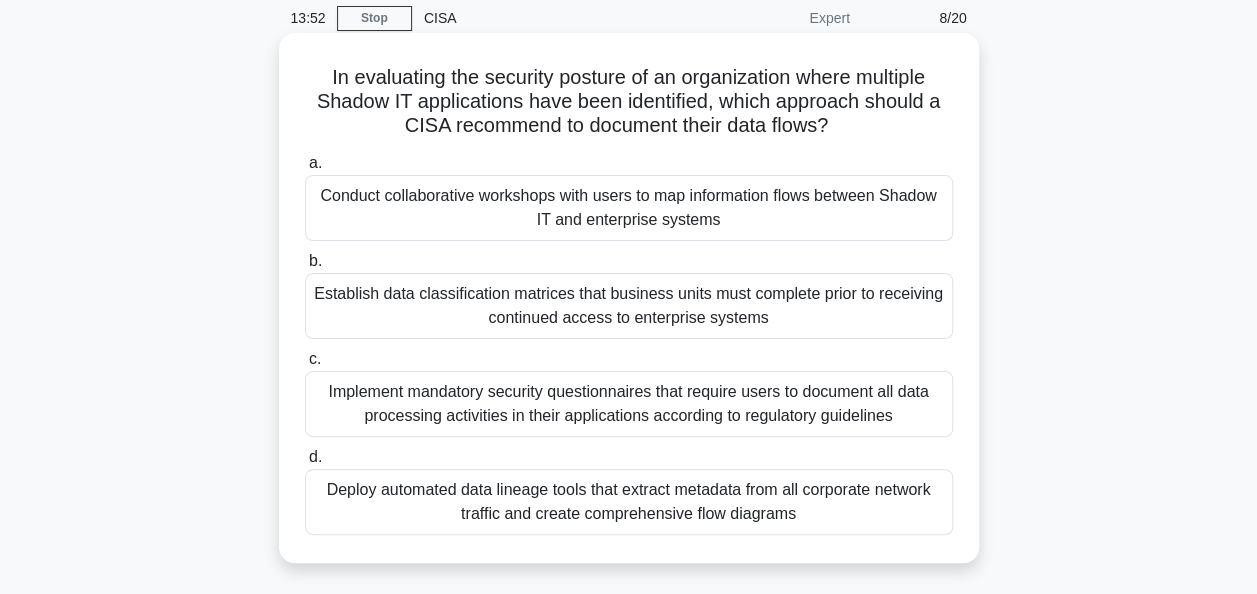 click on "Conduct collaborative workshops with users to map information flows between Shadow IT and enterprise systems" at bounding box center (629, 208) 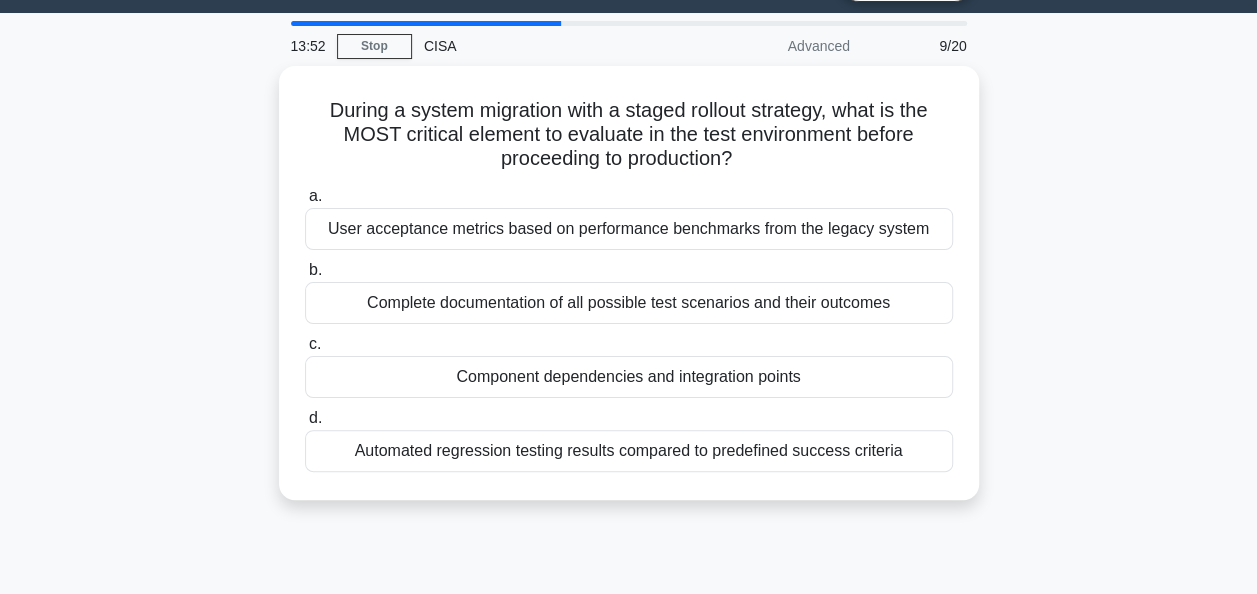 scroll, scrollTop: 54, scrollLeft: 0, axis: vertical 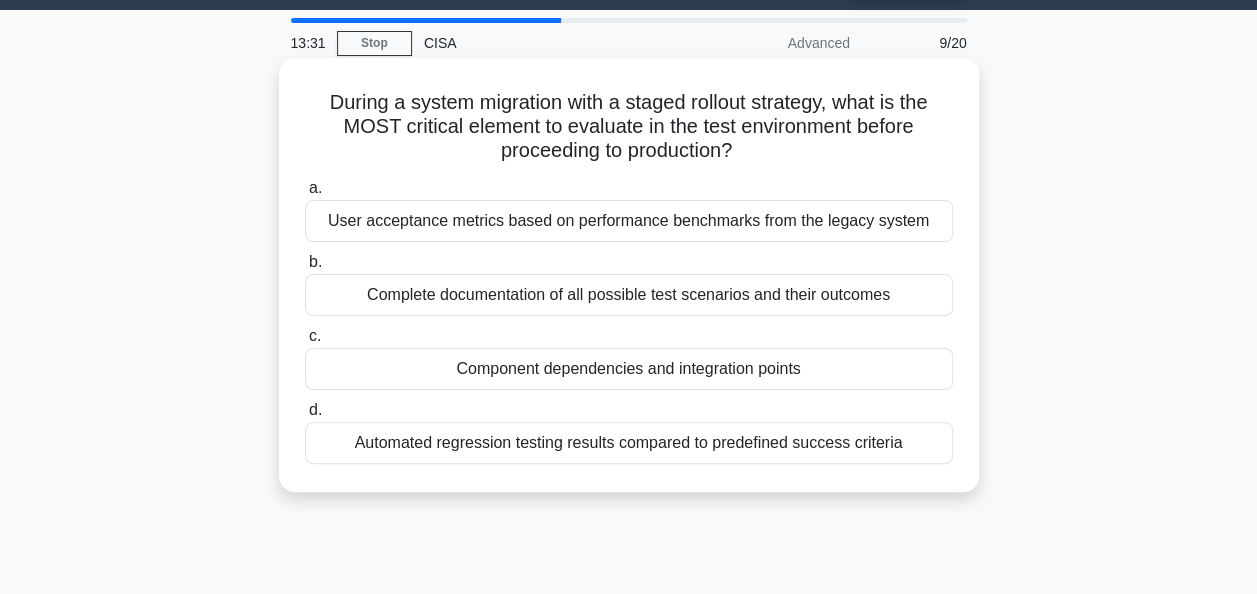 click on "User acceptance metrics based on performance benchmarks from the legacy system" at bounding box center [629, 221] 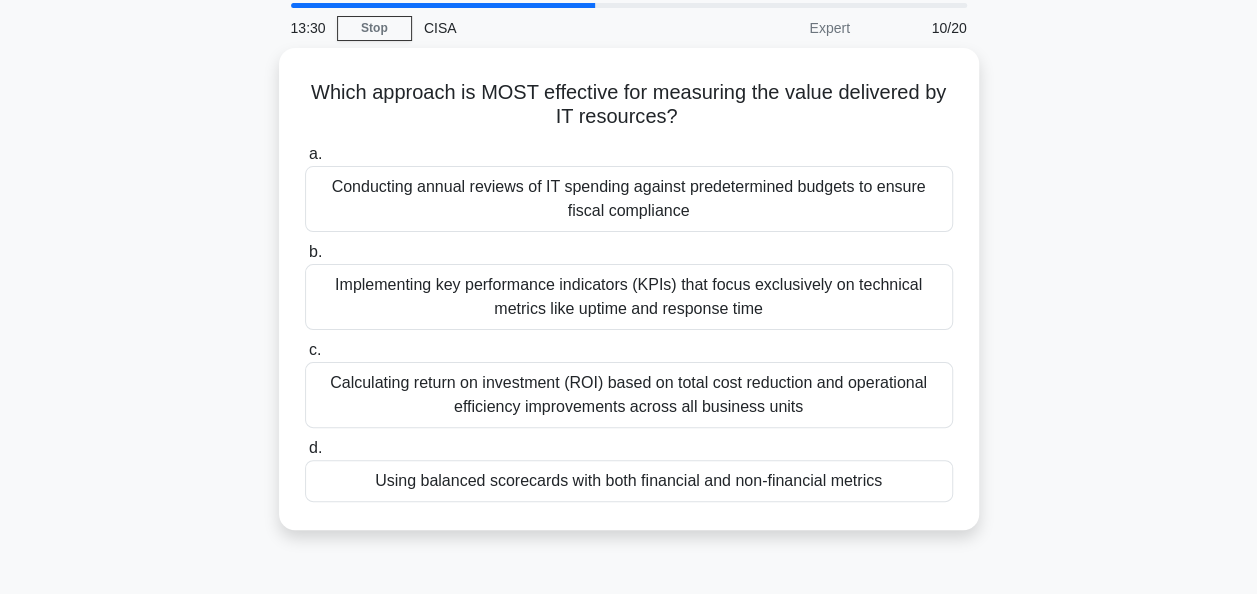 scroll, scrollTop: 75, scrollLeft: 0, axis: vertical 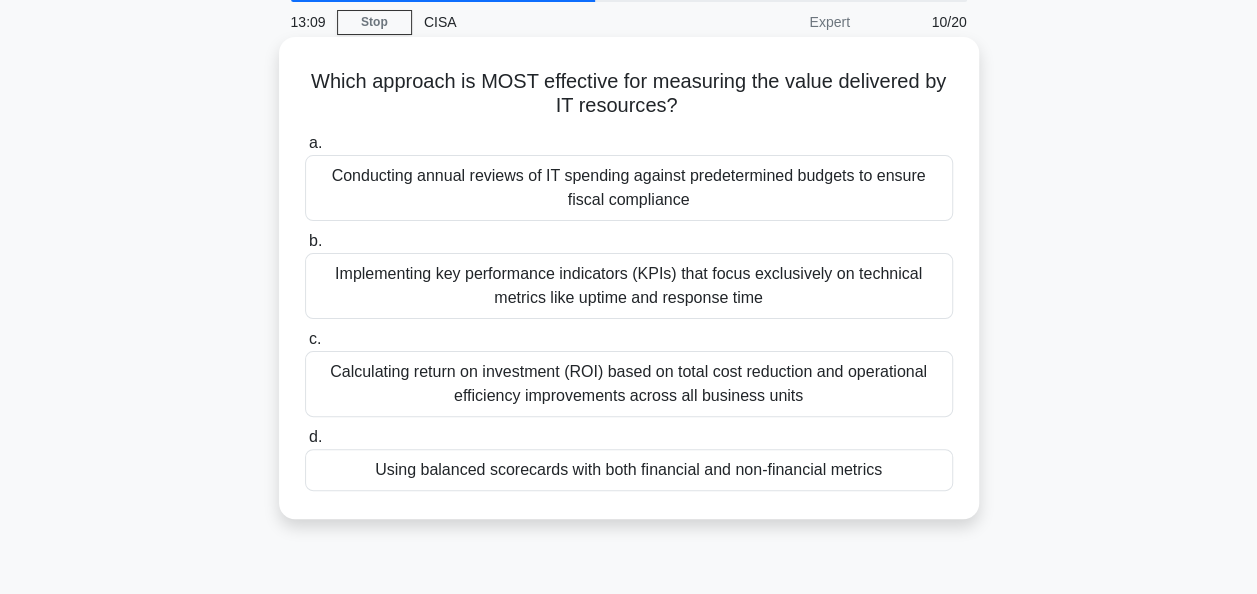 click on "Using balanced scorecards with both financial and non-financial metrics" at bounding box center [629, 470] 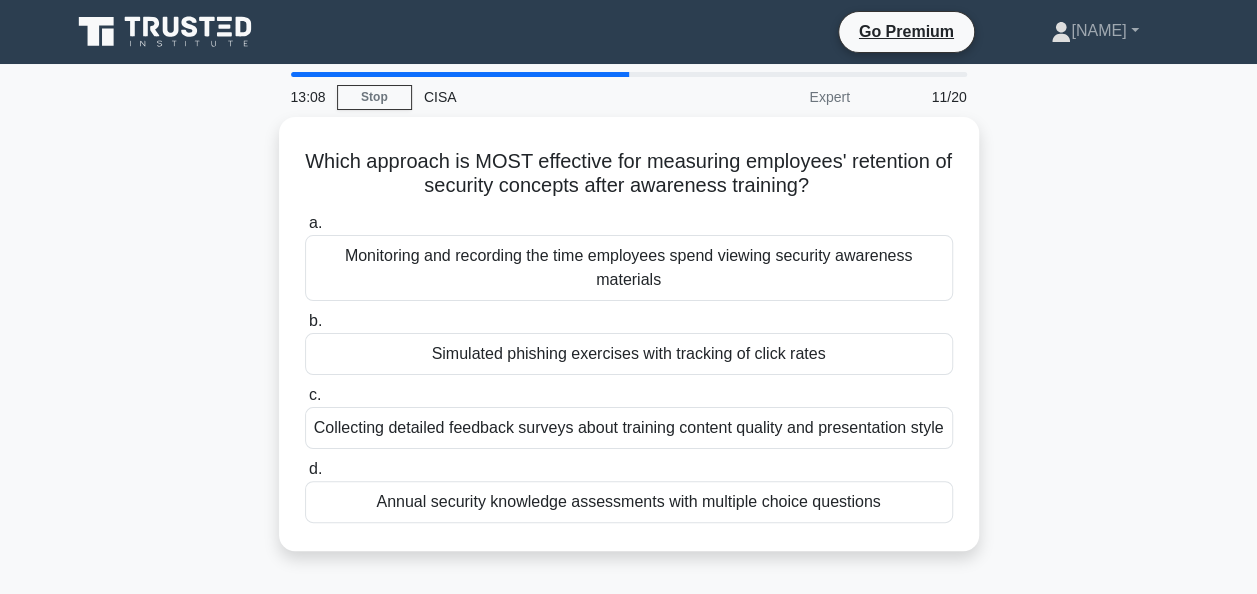 scroll, scrollTop: 38, scrollLeft: 0, axis: vertical 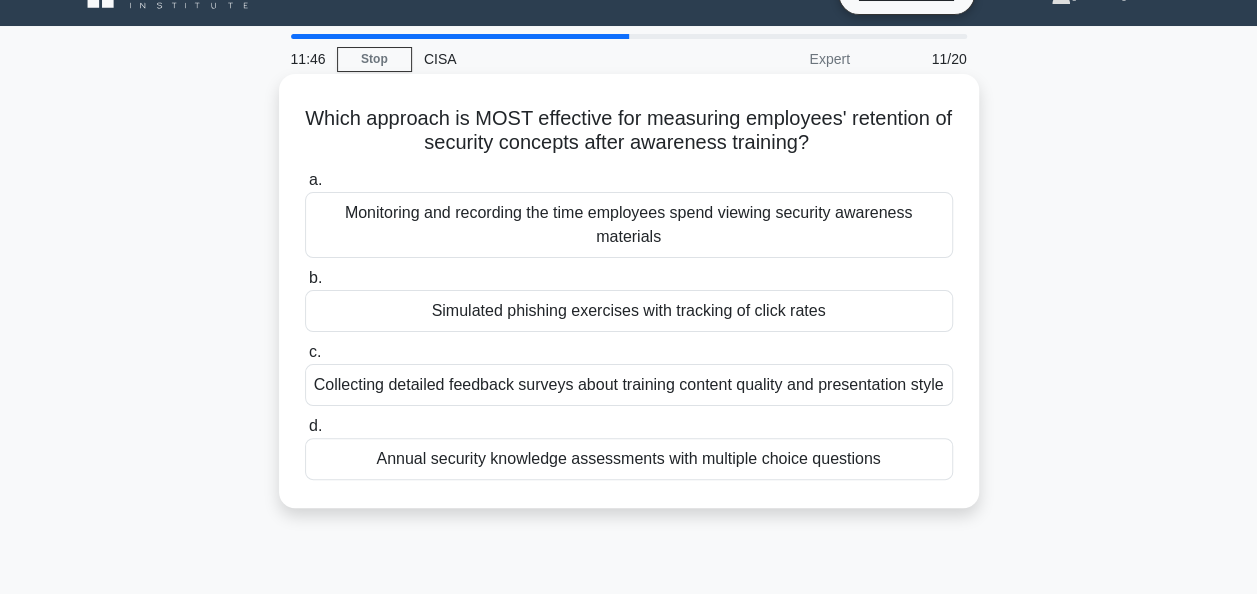 click on "Simulated phishing exercises with tracking of click rates" at bounding box center (629, 311) 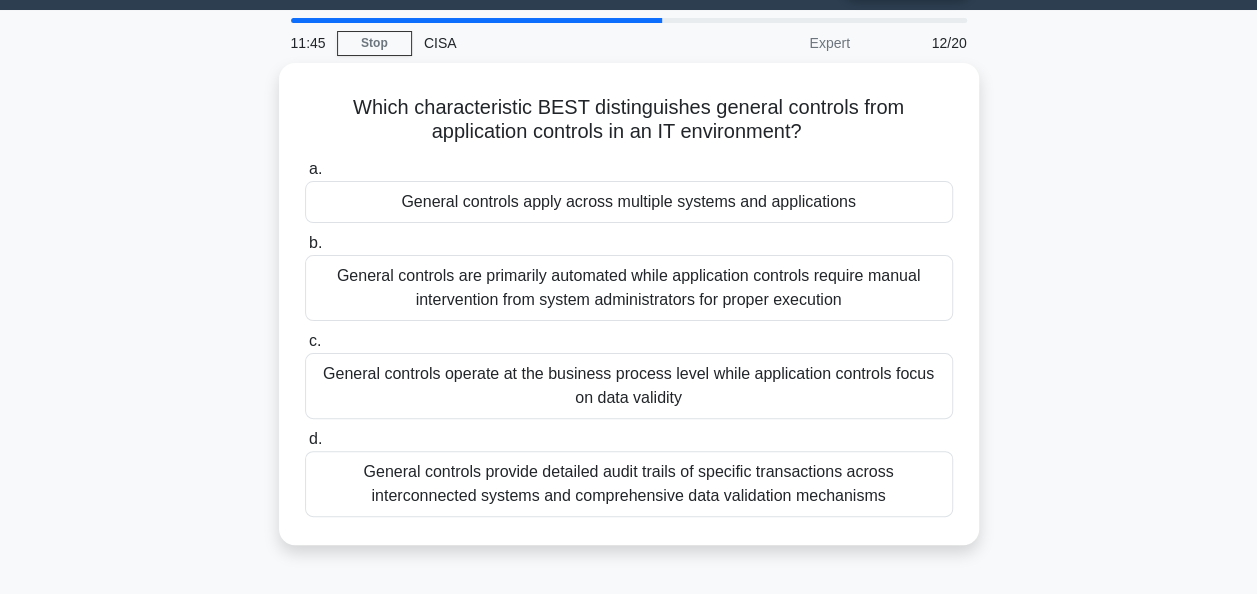 scroll, scrollTop: 55, scrollLeft: 0, axis: vertical 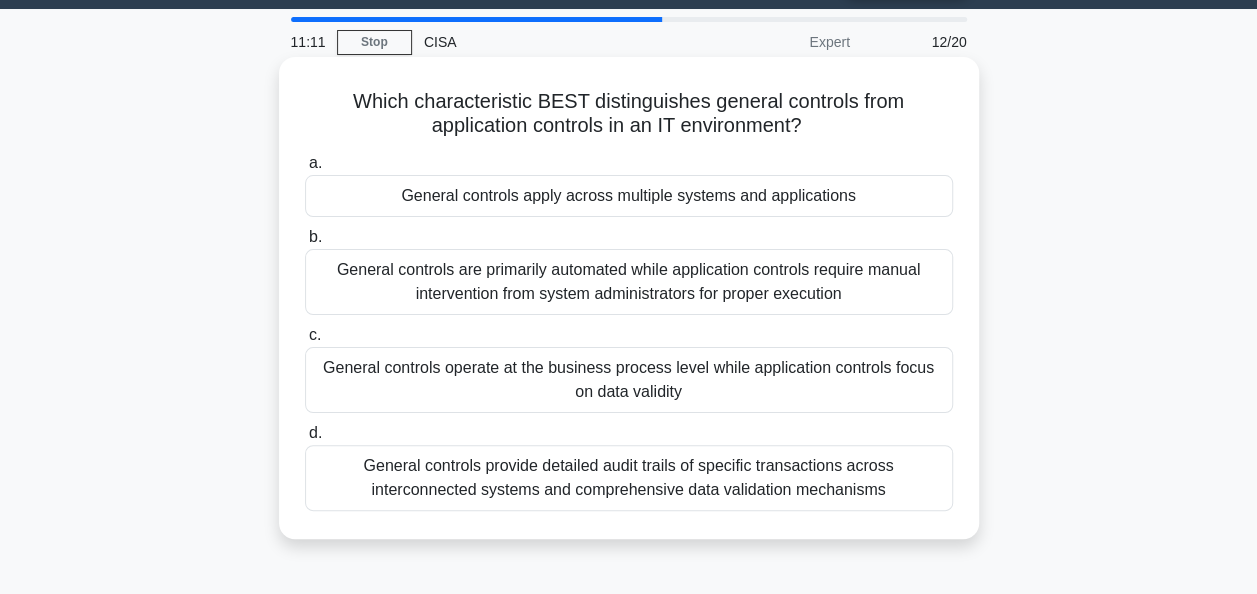 click on "General controls apply across multiple systems and applications" at bounding box center [629, 196] 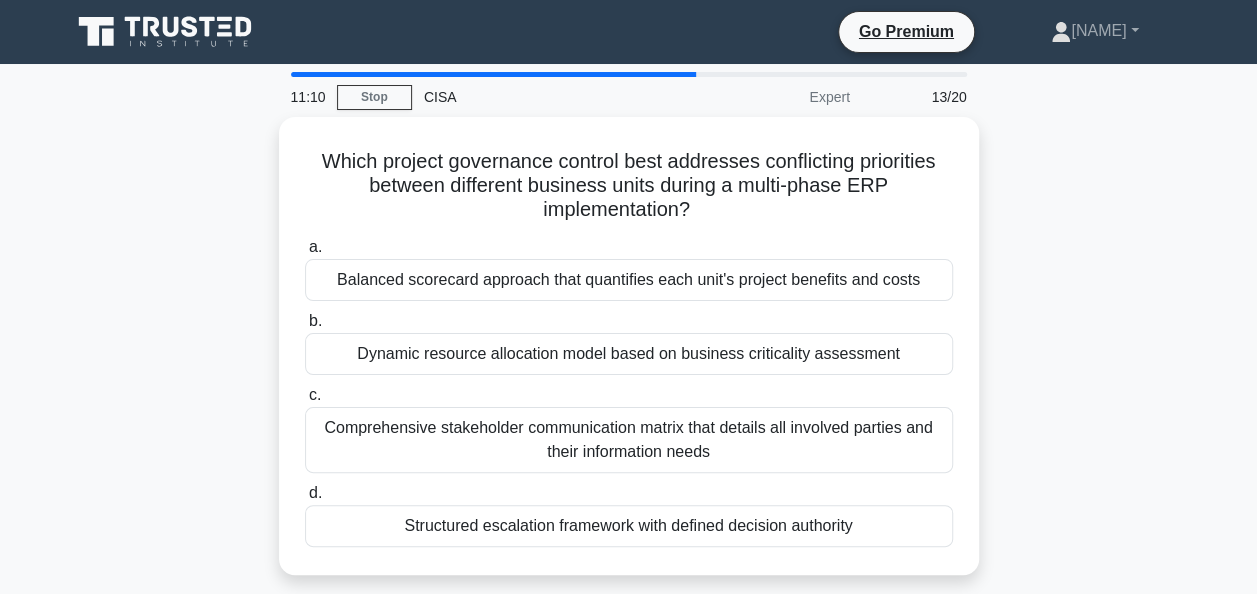 scroll, scrollTop: 55, scrollLeft: 0, axis: vertical 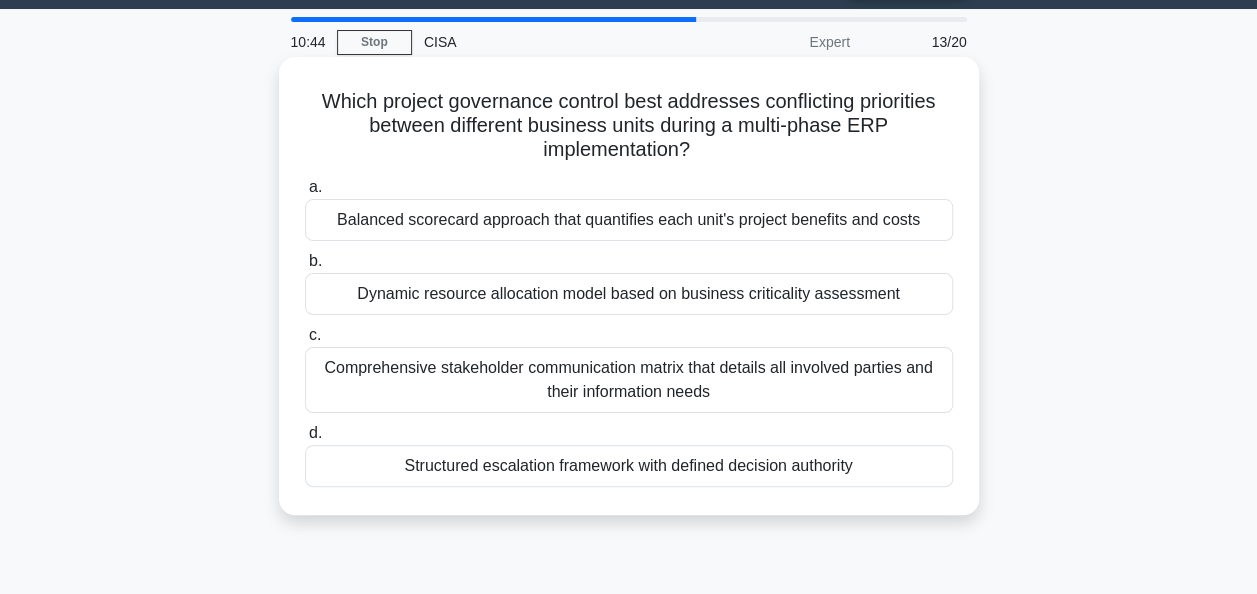 click on "Structured escalation framework with defined decision authority" at bounding box center (629, 466) 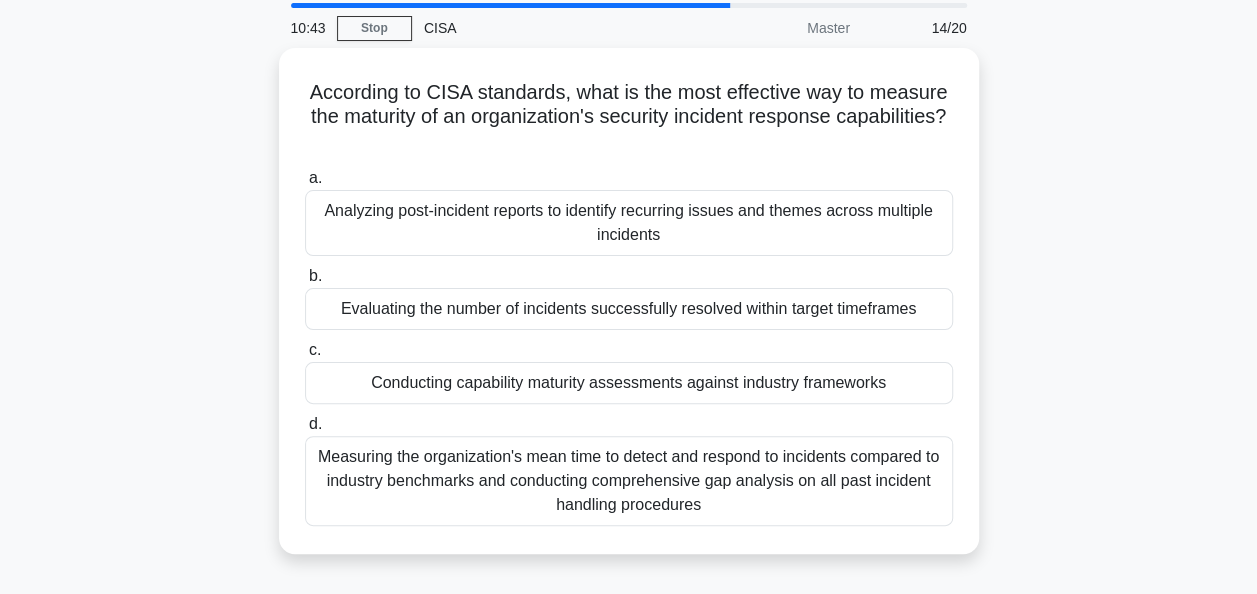 scroll, scrollTop: 70, scrollLeft: 0, axis: vertical 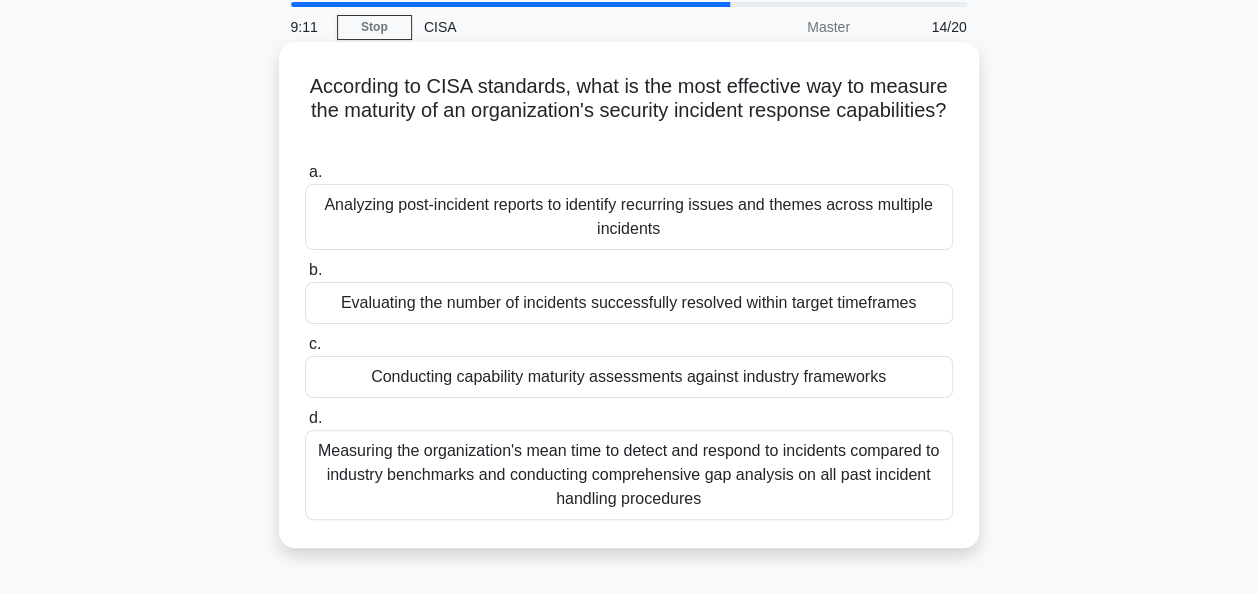 click on "Measuring the organization's mean time to detect and respond to incidents compared to industry benchmarks and conducting comprehensive gap analysis on all past incident handling procedures" at bounding box center (629, 475) 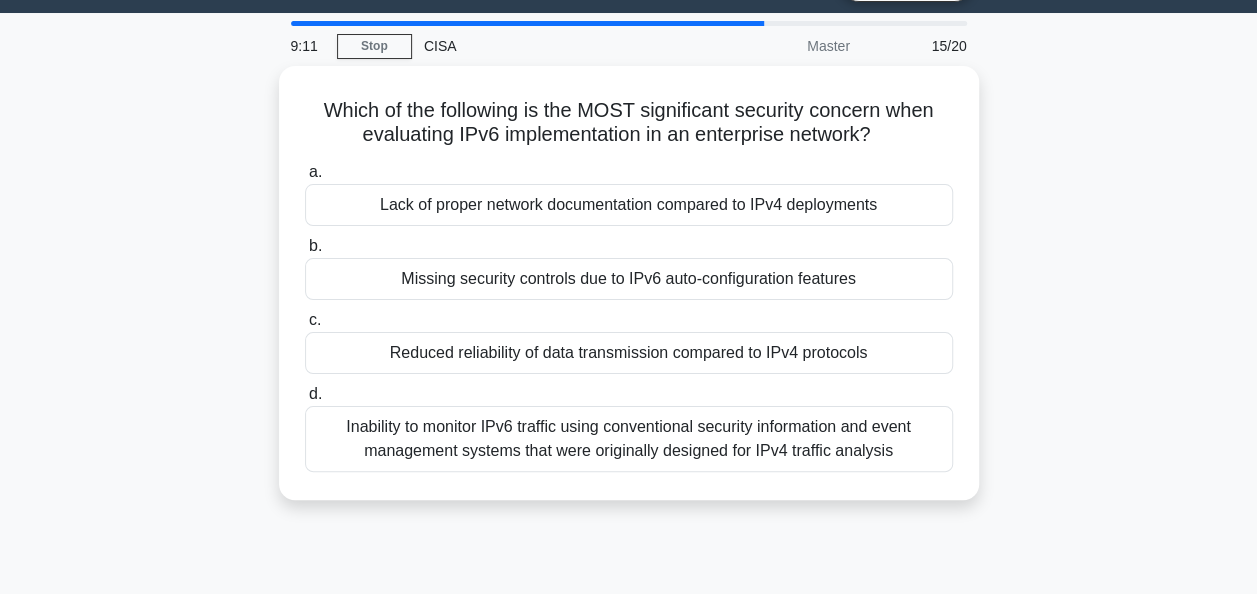 scroll, scrollTop: 54, scrollLeft: 0, axis: vertical 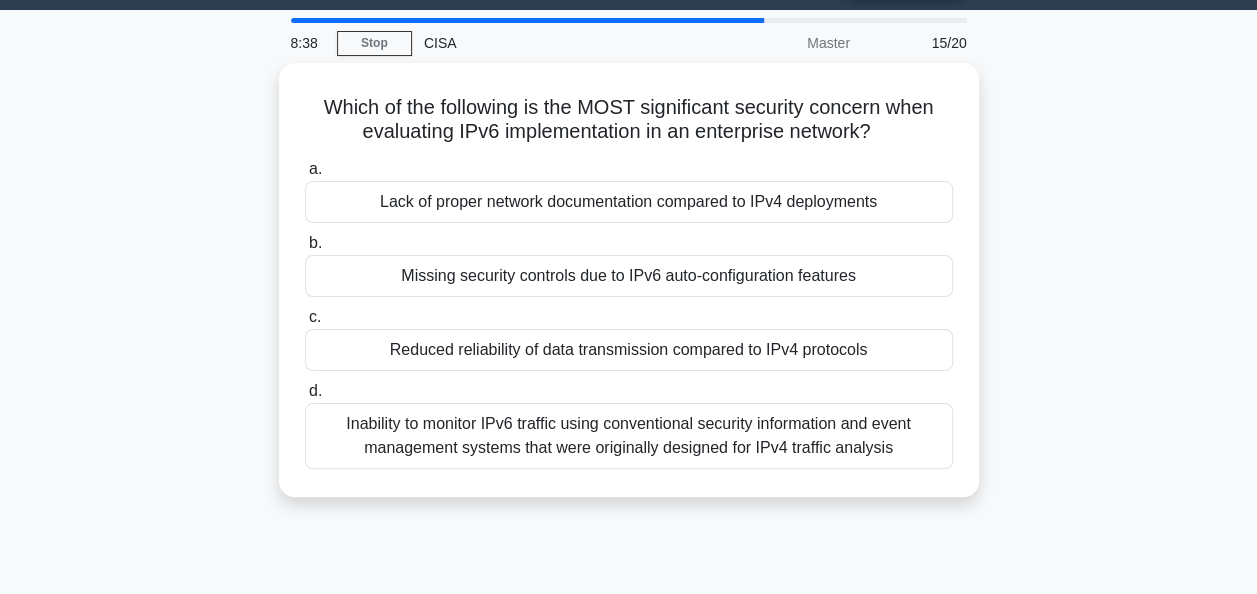 click on "Which of the following is the MOST significant security concern when evaluating IPv6 implementation in an enterprise network?
.spinner_0XTQ{transform-origin:center;animation:spinner_y6GP .75s linear infinite}@keyframes spinner_y6GP{100%{transform:rotate(360deg)}}
a.
Lack of proper network documentation compared to IPv4 deployments
b. c. d." at bounding box center (629, 292) 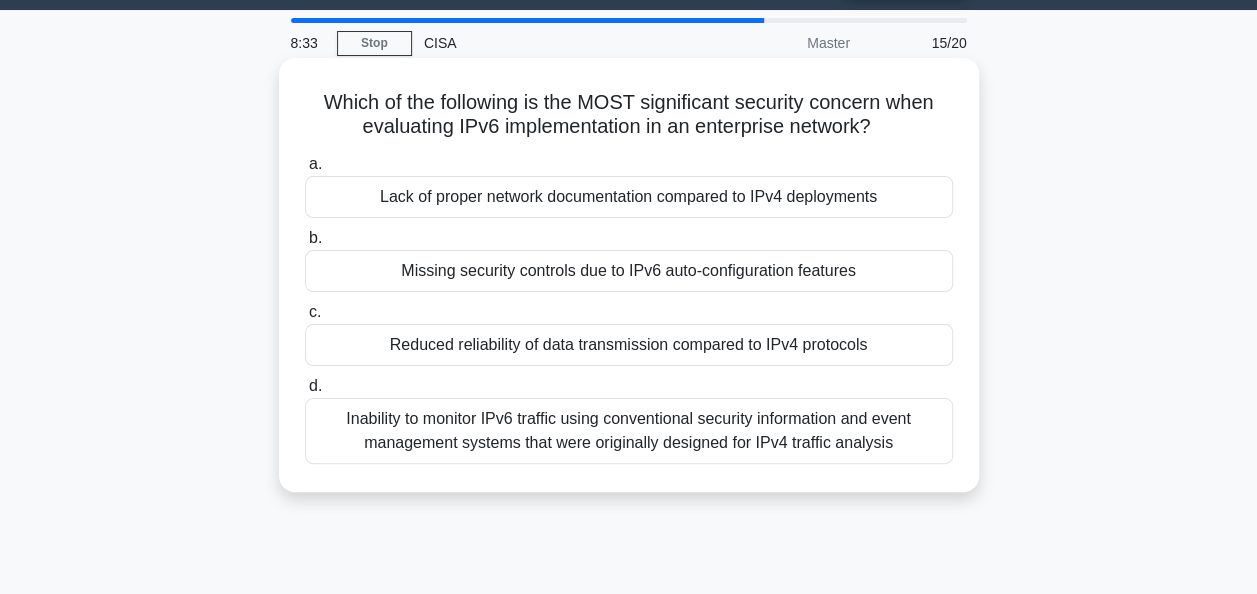 click on "Inability to monitor IPv6 traffic using conventional security information and event management systems that were originally designed for IPv4 traffic analysis" at bounding box center [629, 431] 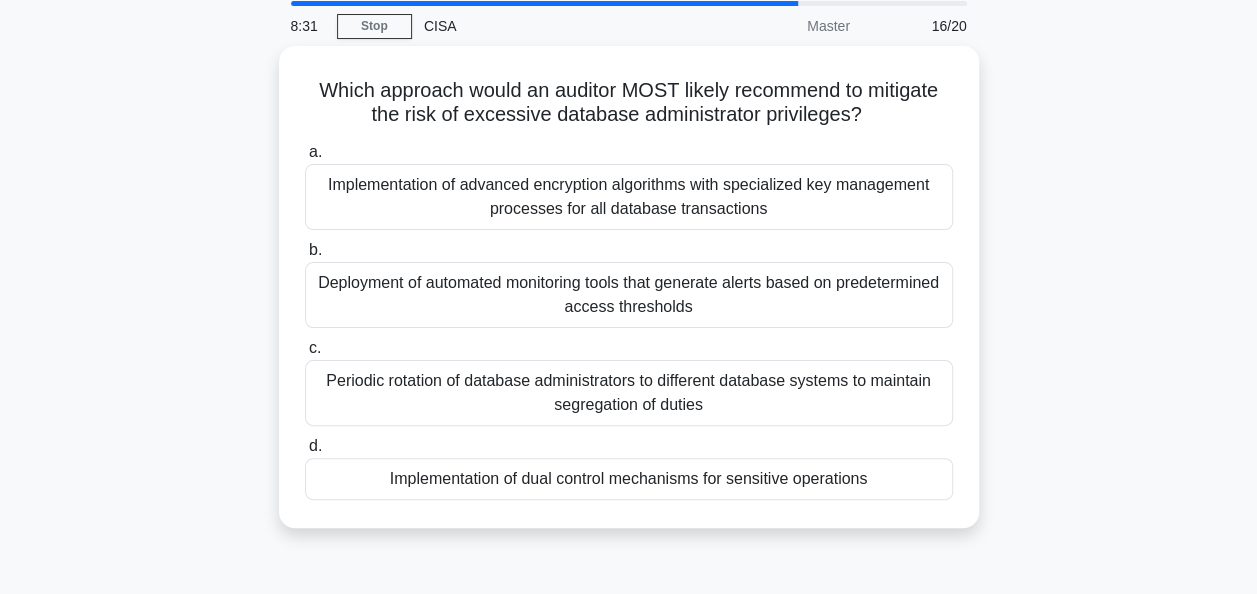 scroll, scrollTop: 70, scrollLeft: 0, axis: vertical 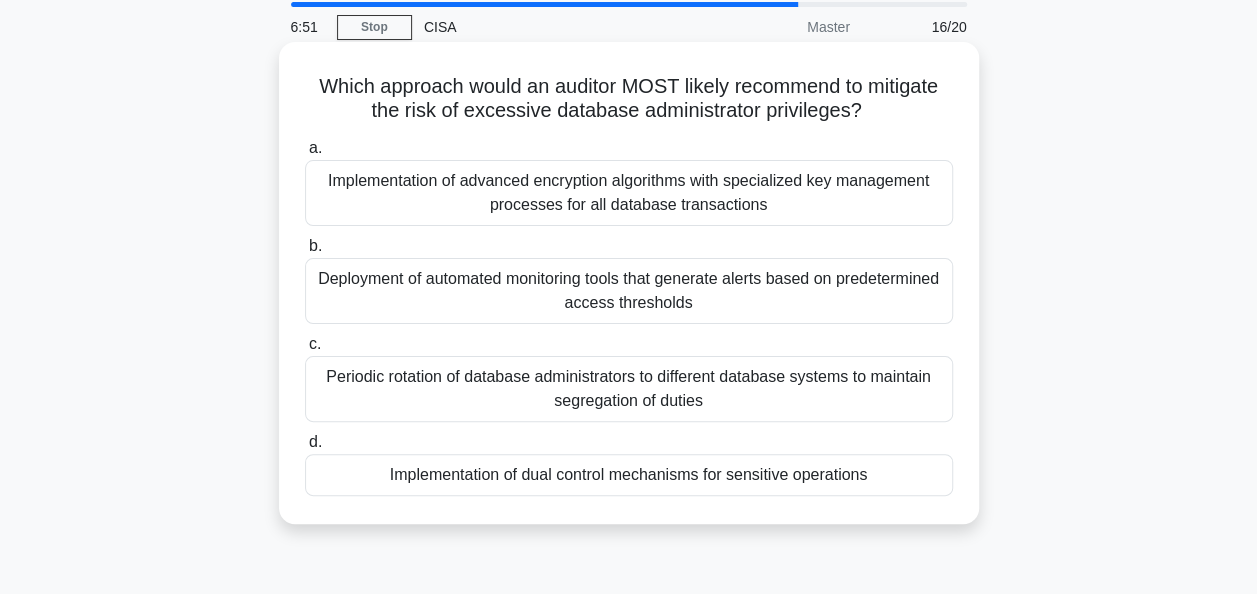 click on "Periodic rotation of database administrators to different database systems to maintain segregation of duties" at bounding box center (629, 389) 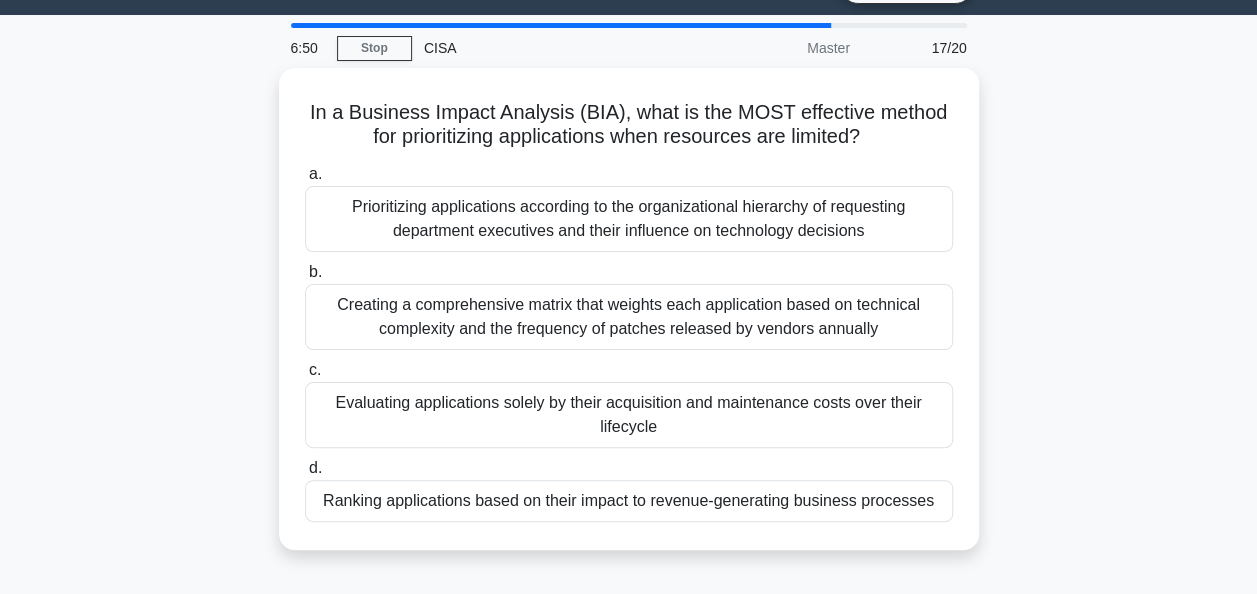 scroll, scrollTop: 50, scrollLeft: 0, axis: vertical 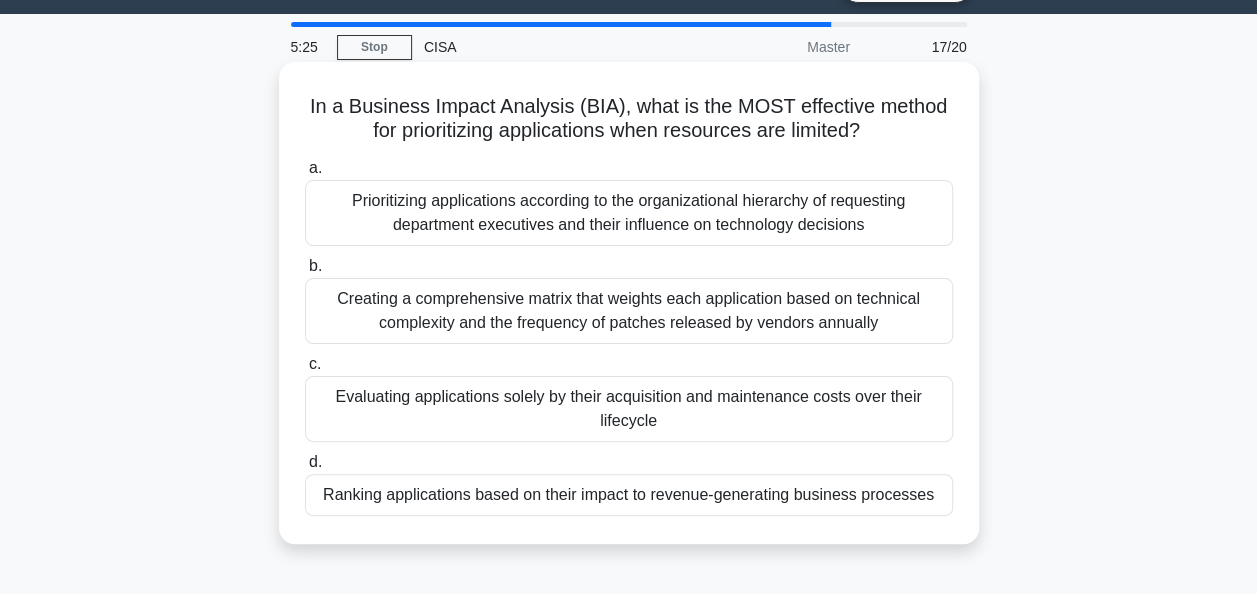 click on "Ranking applications based on their impact to revenue-generating business processes" at bounding box center [629, 495] 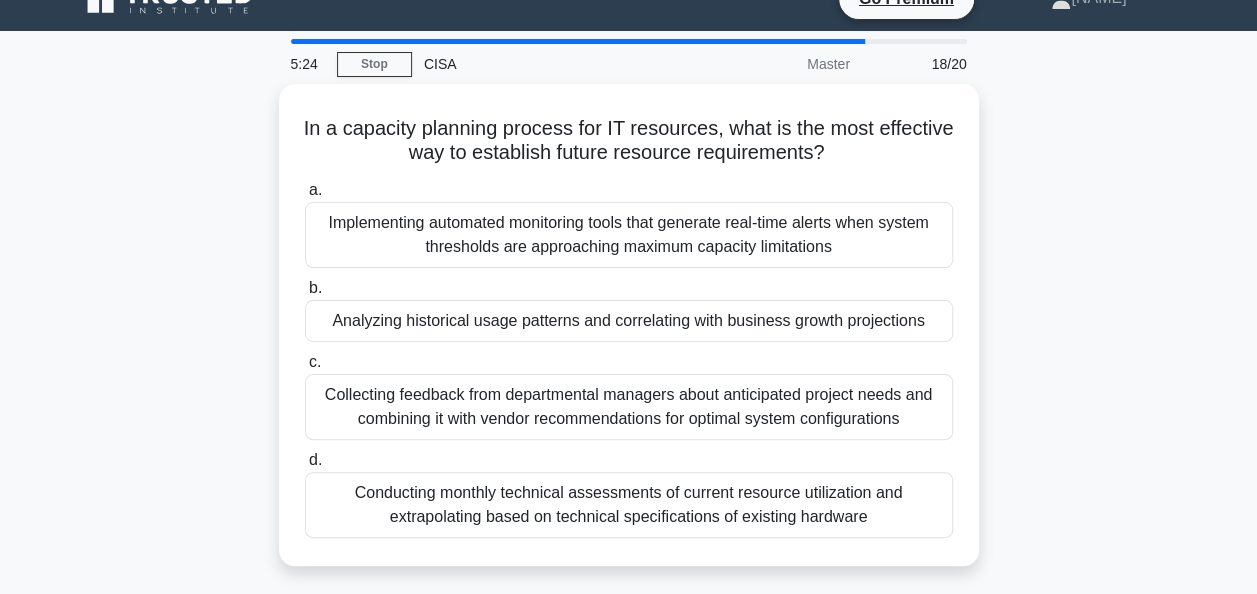 scroll, scrollTop: 58, scrollLeft: 0, axis: vertical 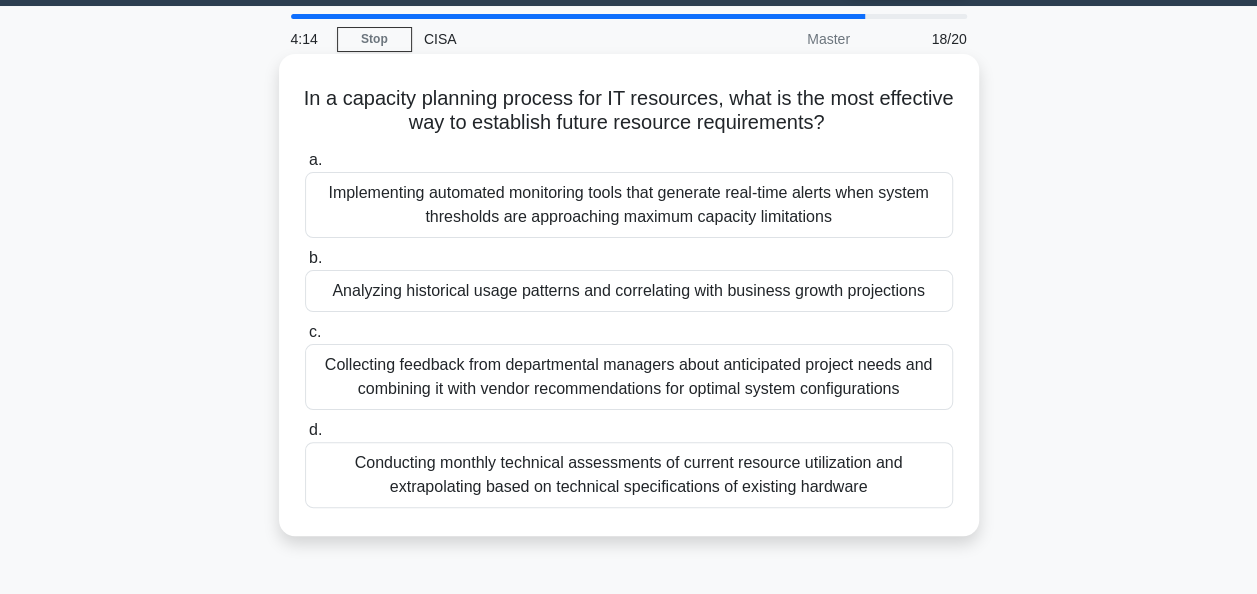 click on "Analyzing historical usage patterns and correlating with business growth projections" at bounding box center [629, 291] 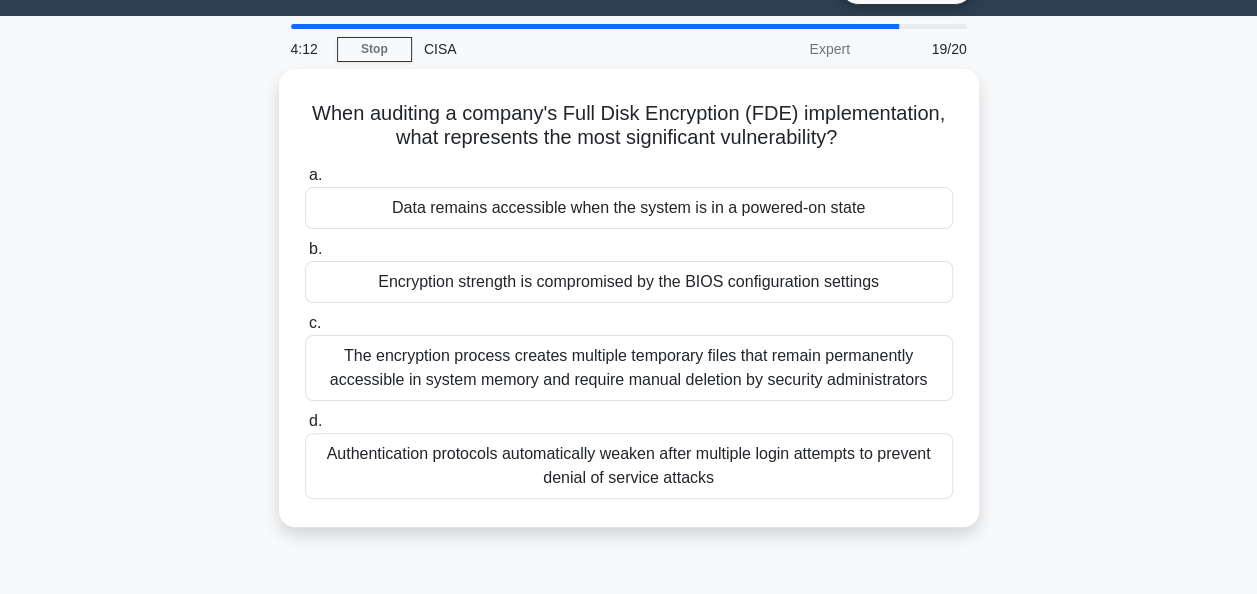 scroll, scrollTop: 50, scrollLeft: 0, axis: vertical 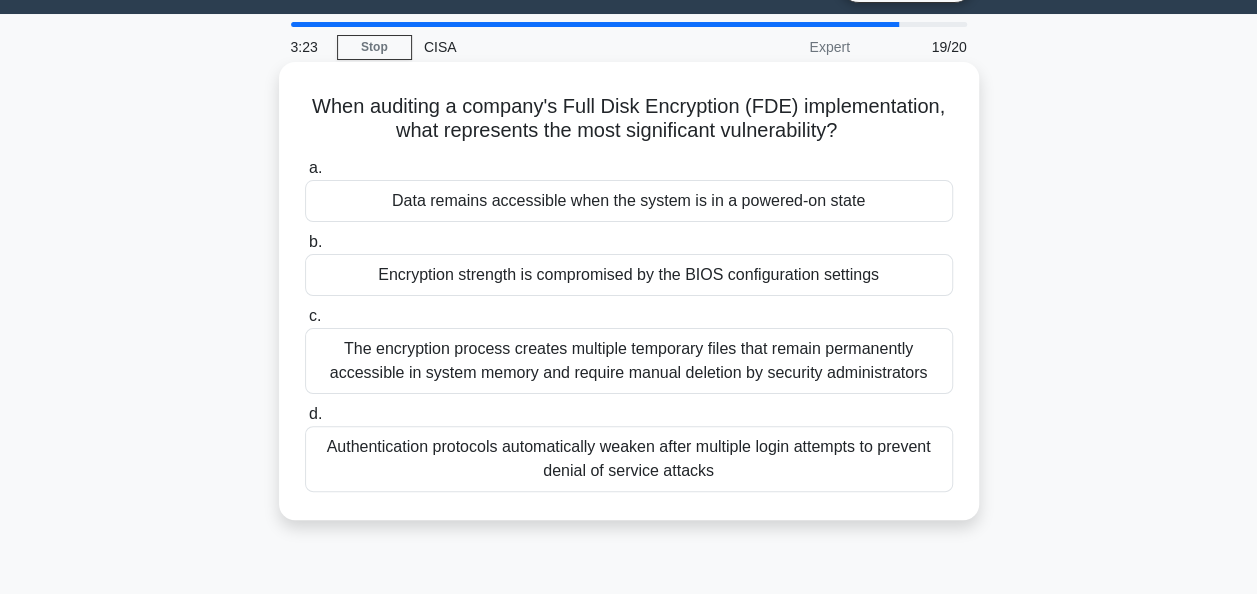 click on "The encryption process creates multiple temporary files that remain permanently accessible in system memory and require manual deletion by security administrators" at bounding box center (629, 361) 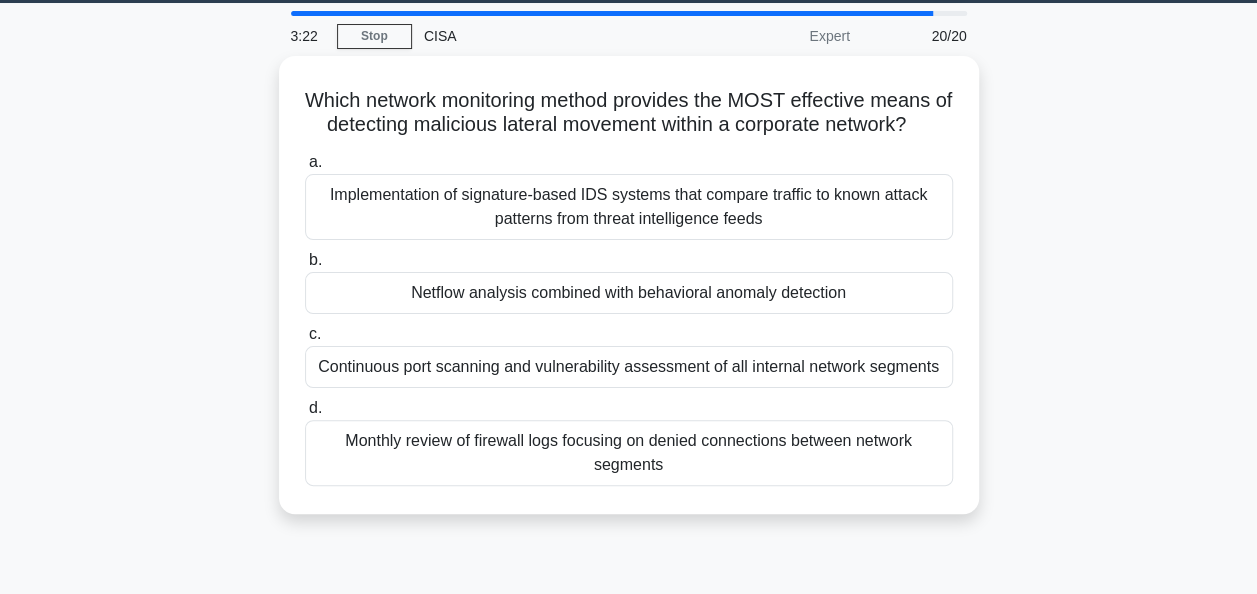 scroll, scrollTop: 62, scrollLeft: 0, axis: vertical 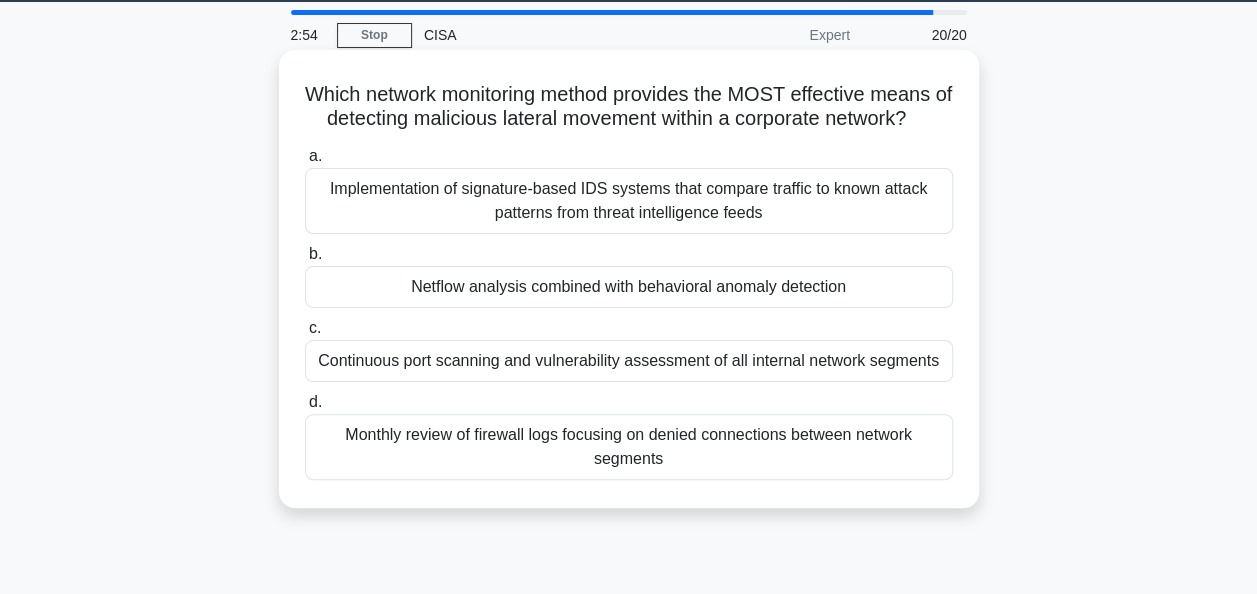 click on "Netflow analysis combined with behavioral anomaly detection" at bounding box center (629, 287) 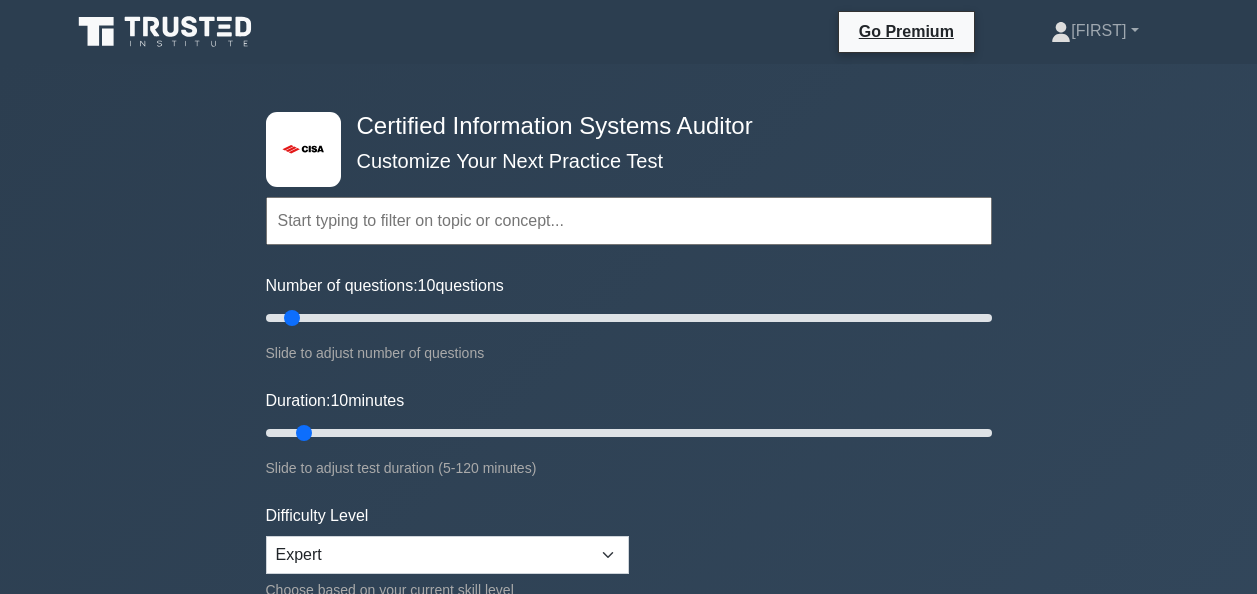scroll, scrollTop: 0, scrollLeft: 0, axis: both 